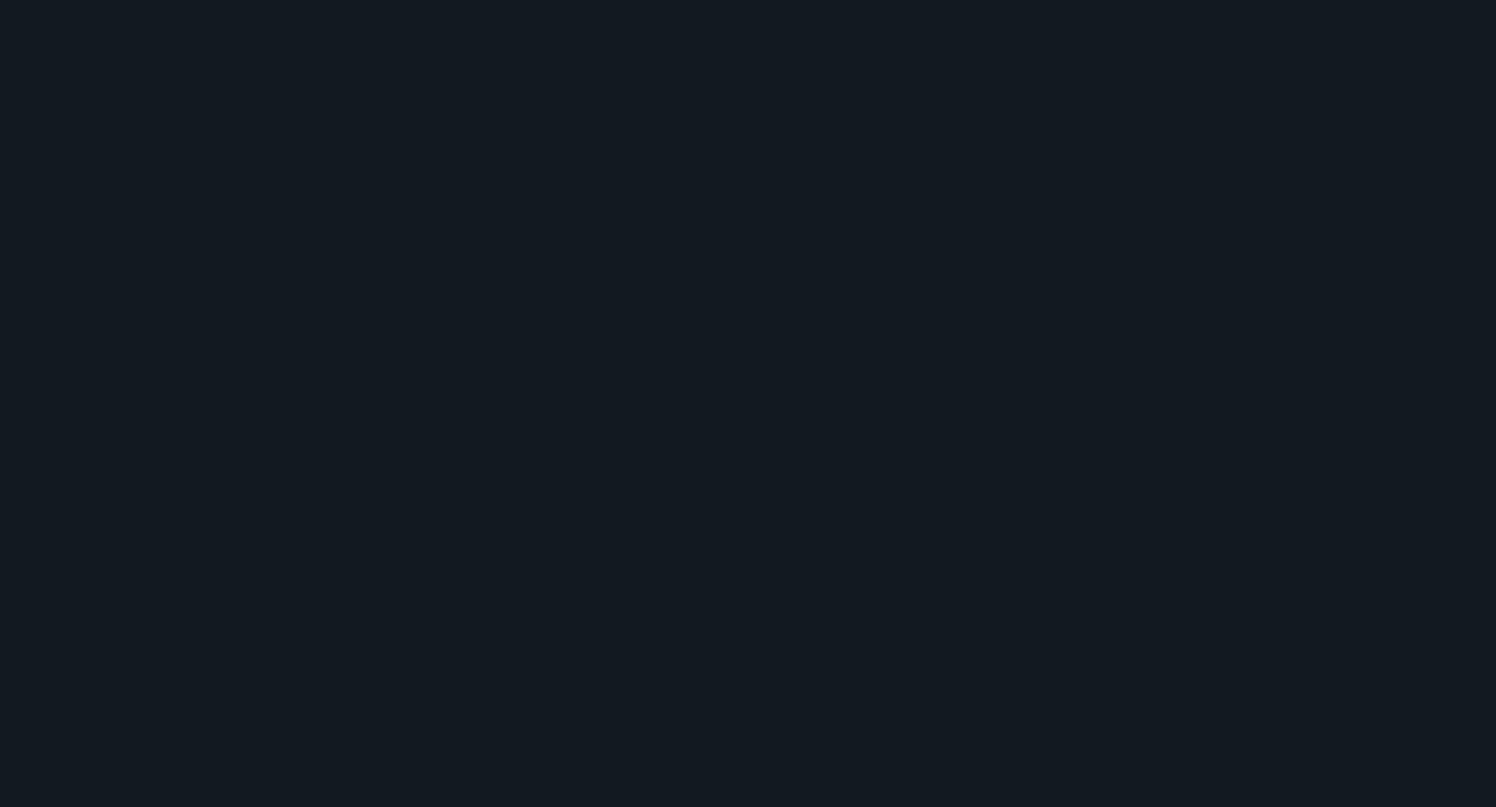 scroll, scrollTop: 0, scrollLeft: 0, axis: both 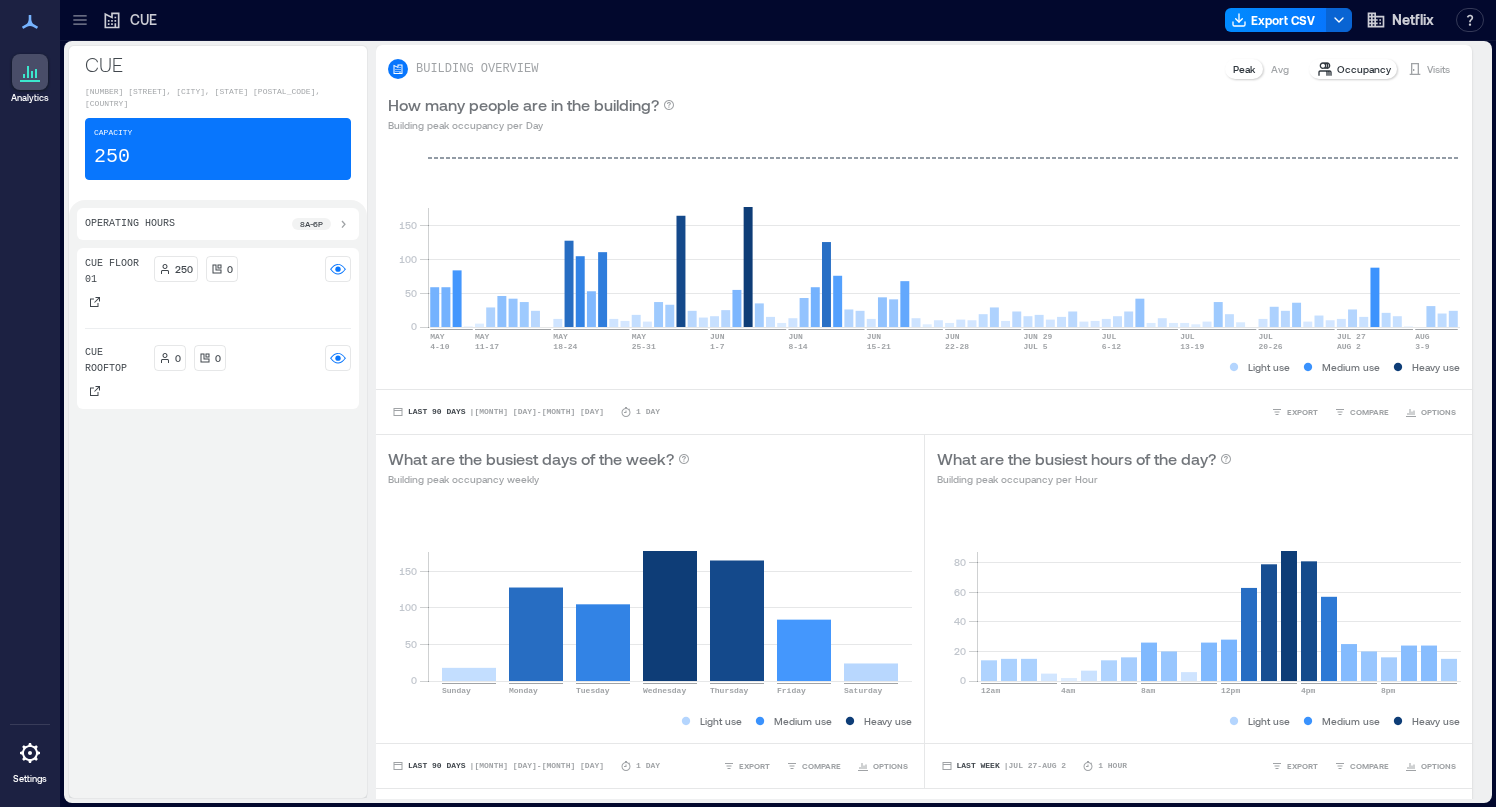 click 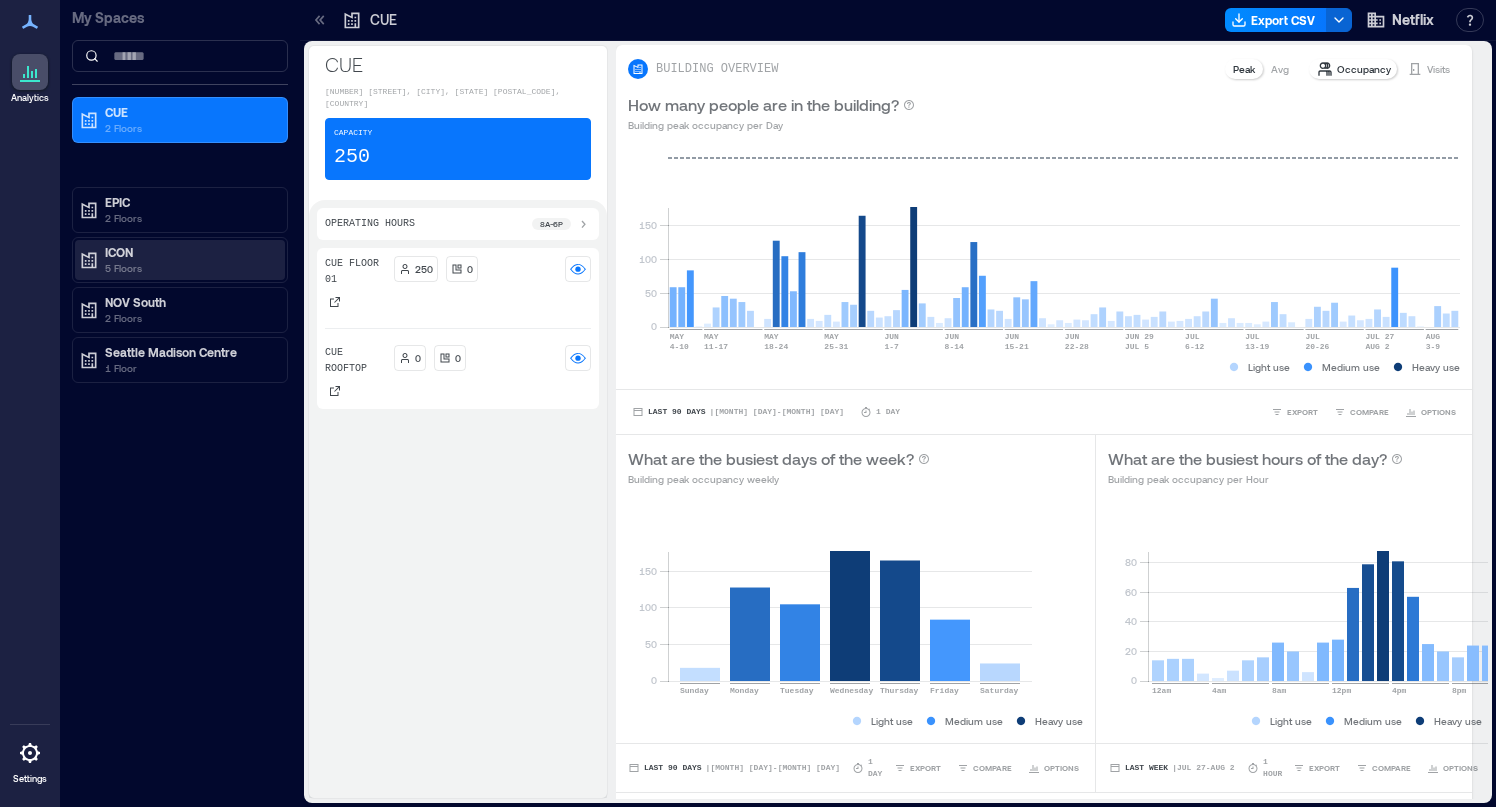 click on "5 Floors" at bounding box center (189, 268) 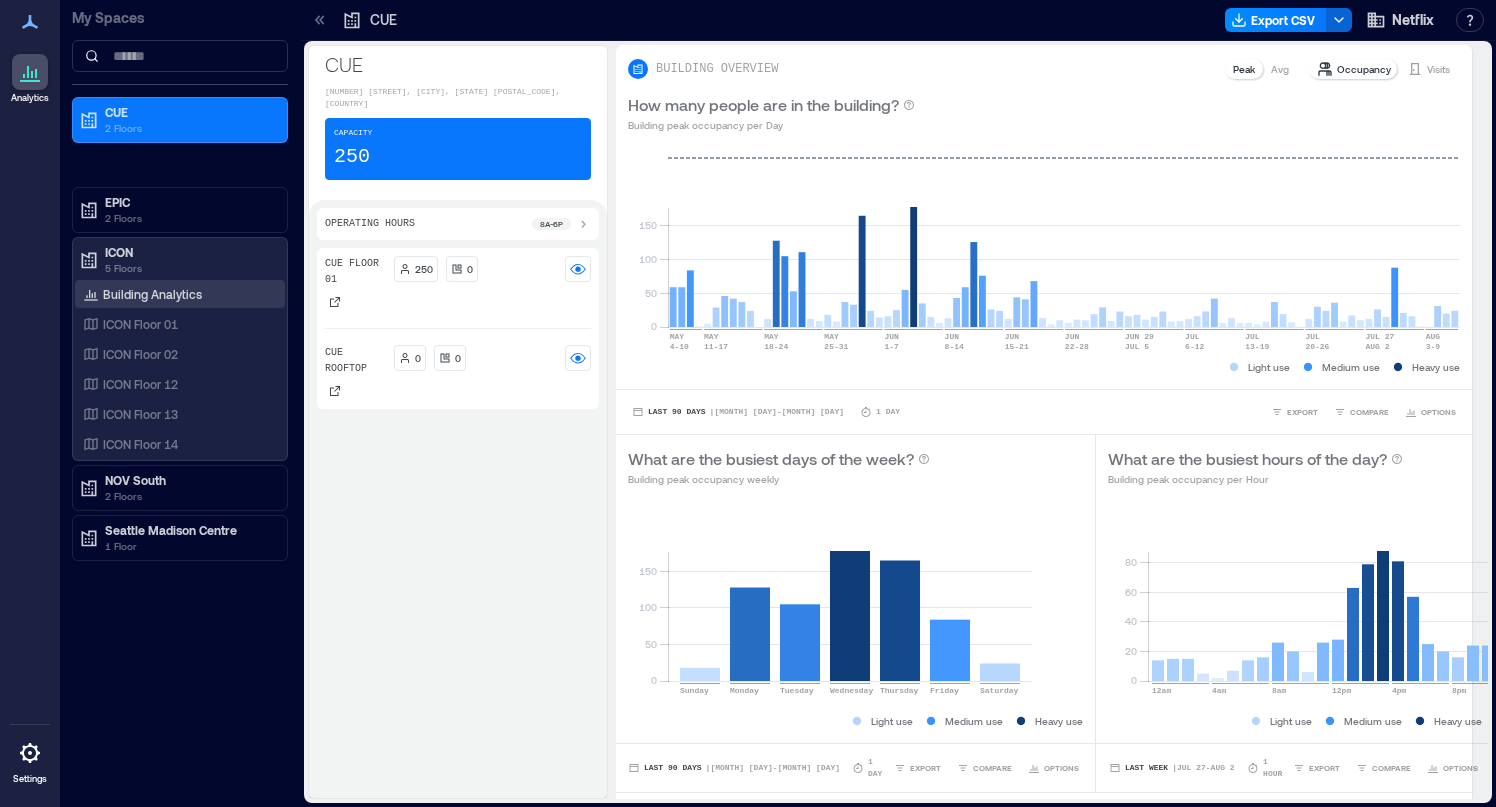 click on "Building Analytics" at bounding box center (142, 294) 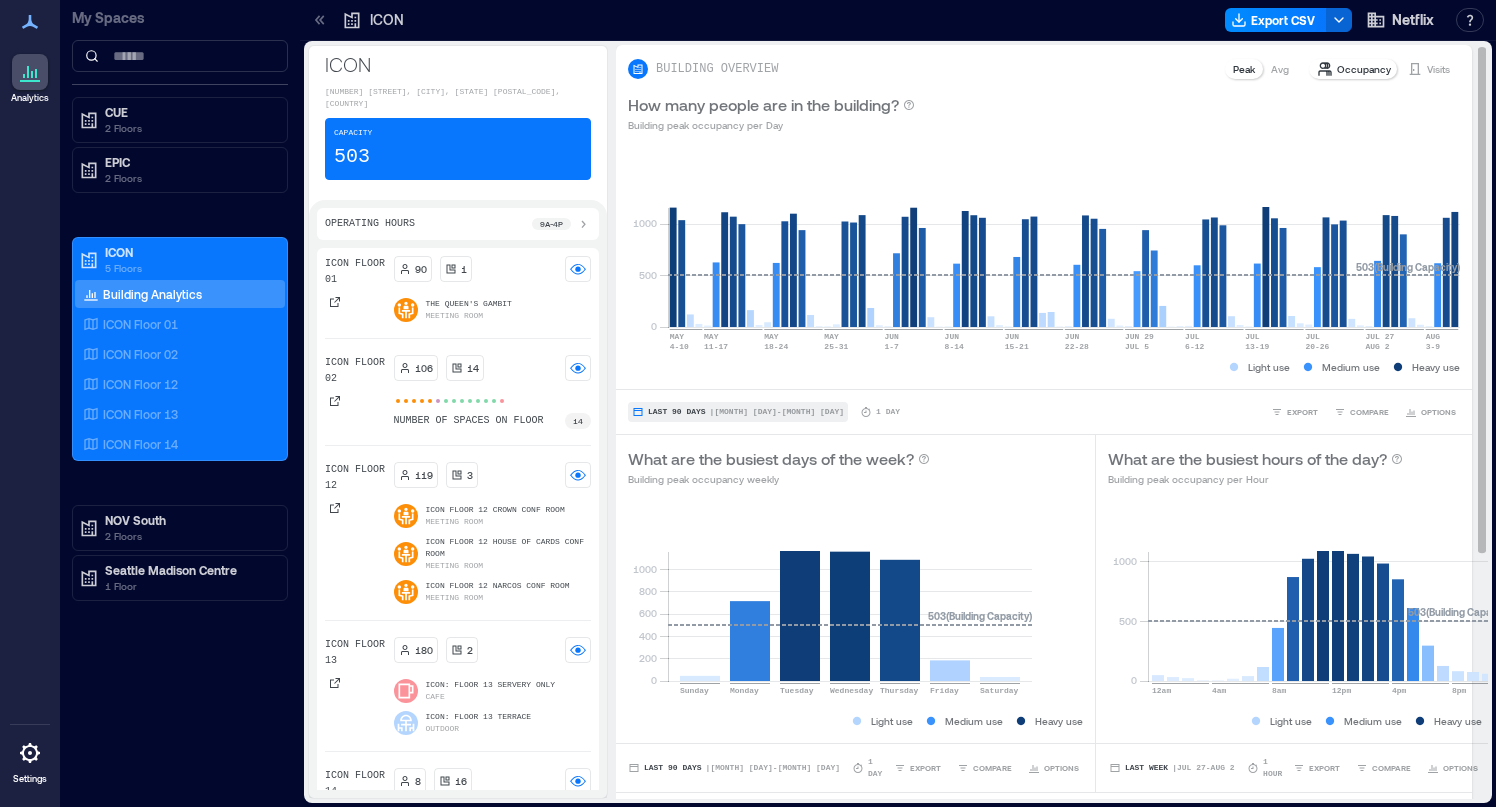 click on "Last 90 Days" at bounding box center [677, 412] 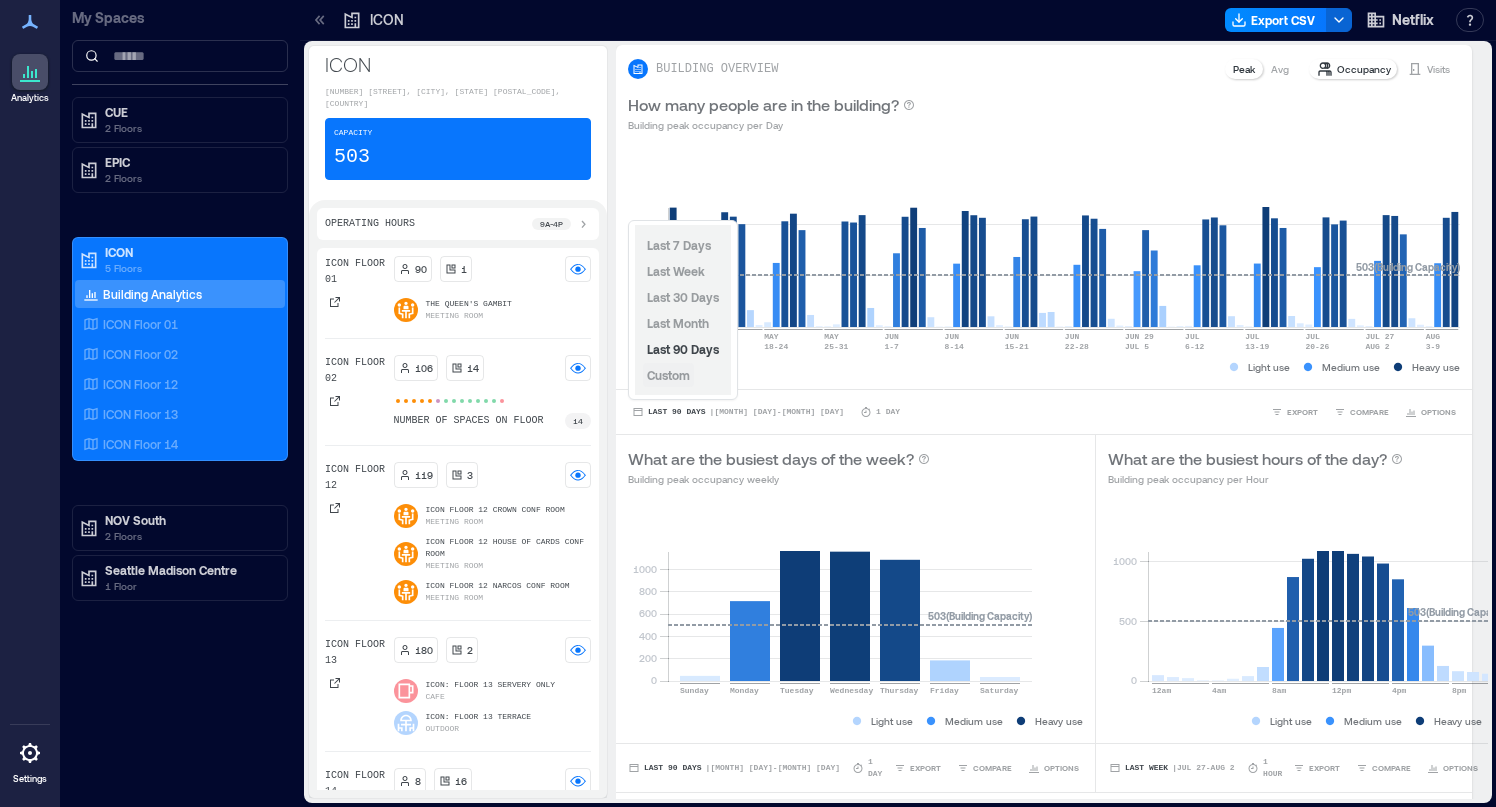 click on "Custom" at bounding box center [668, 375] 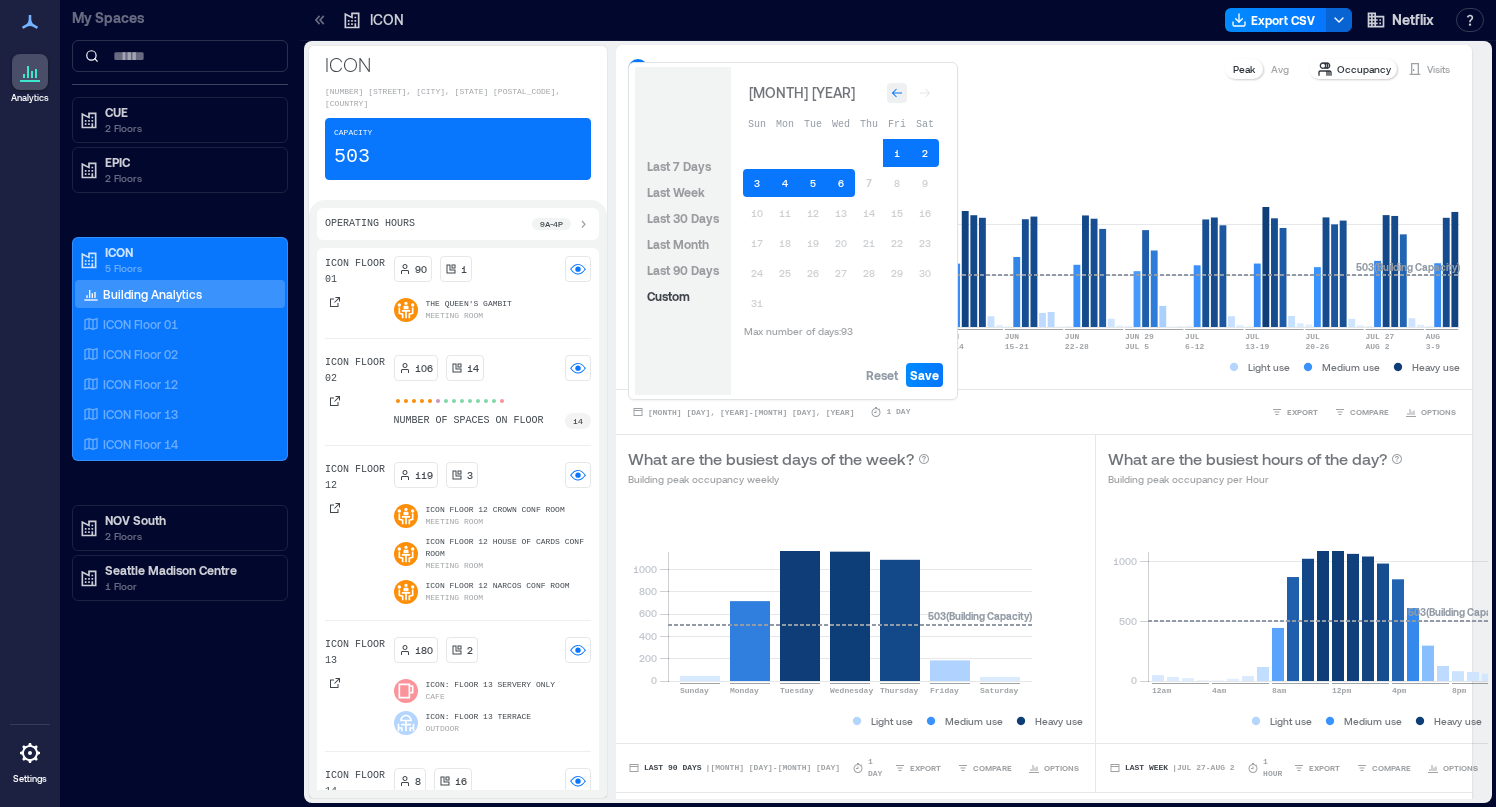 click 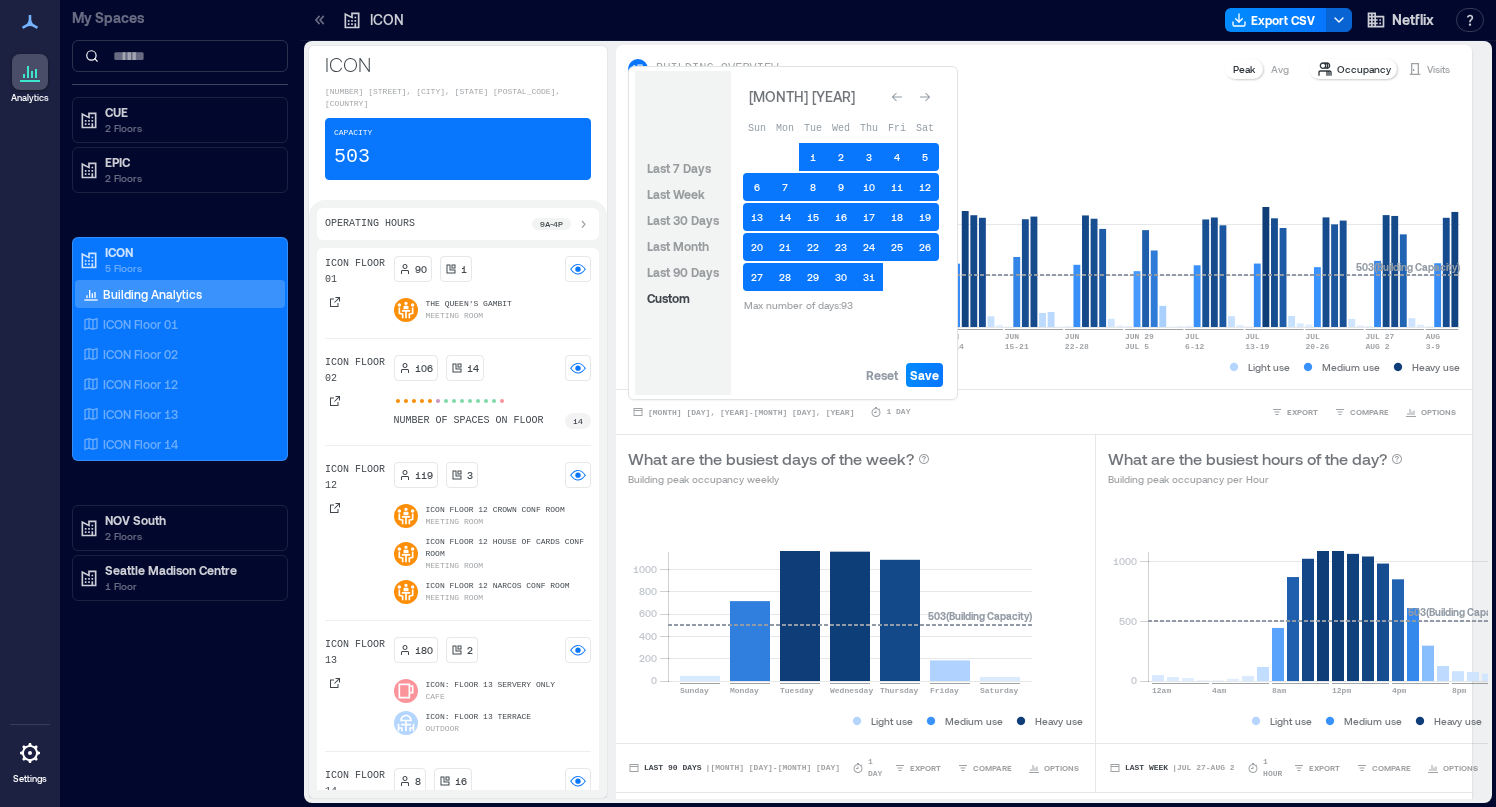 click 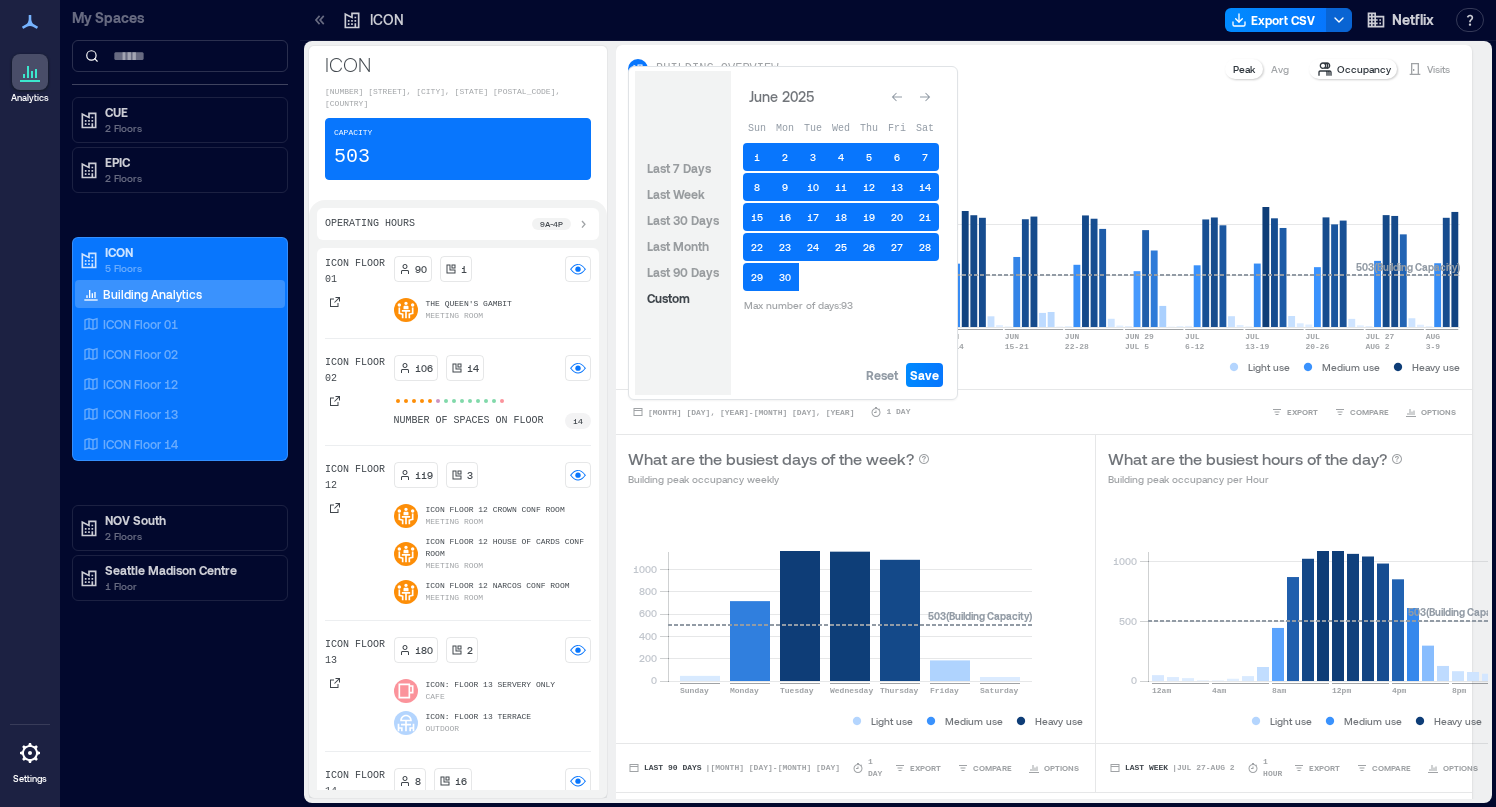 click 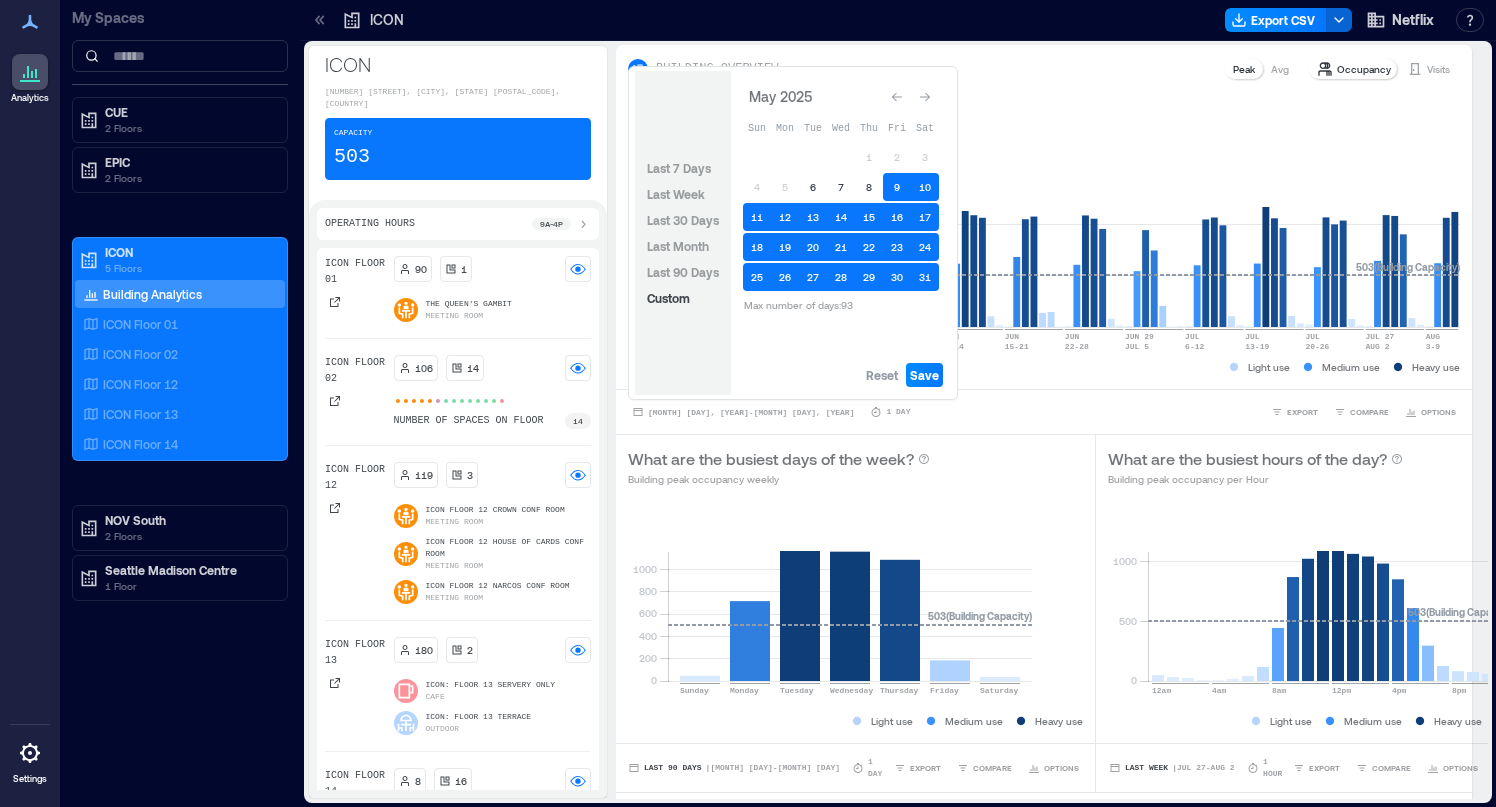 click 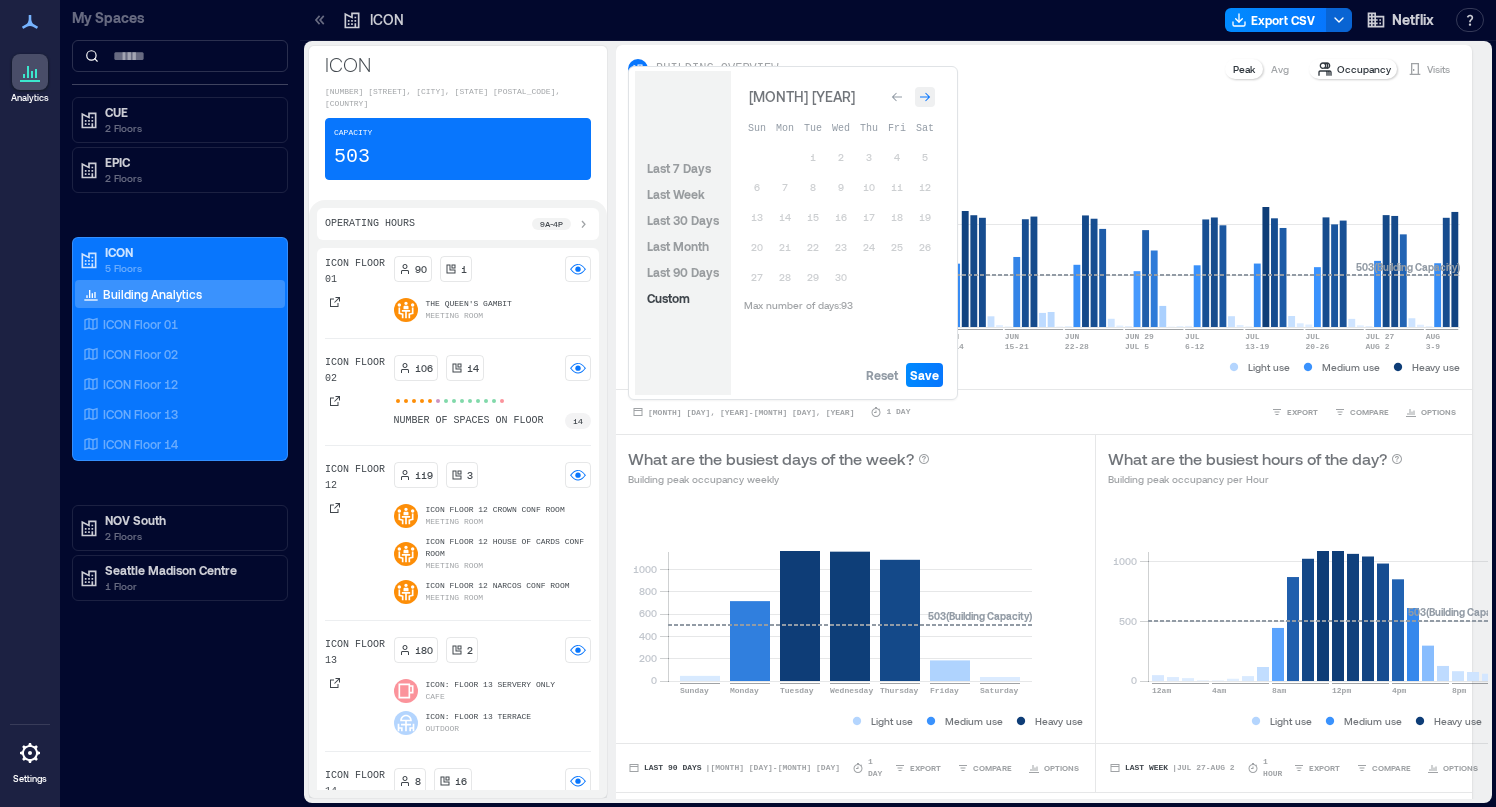 click 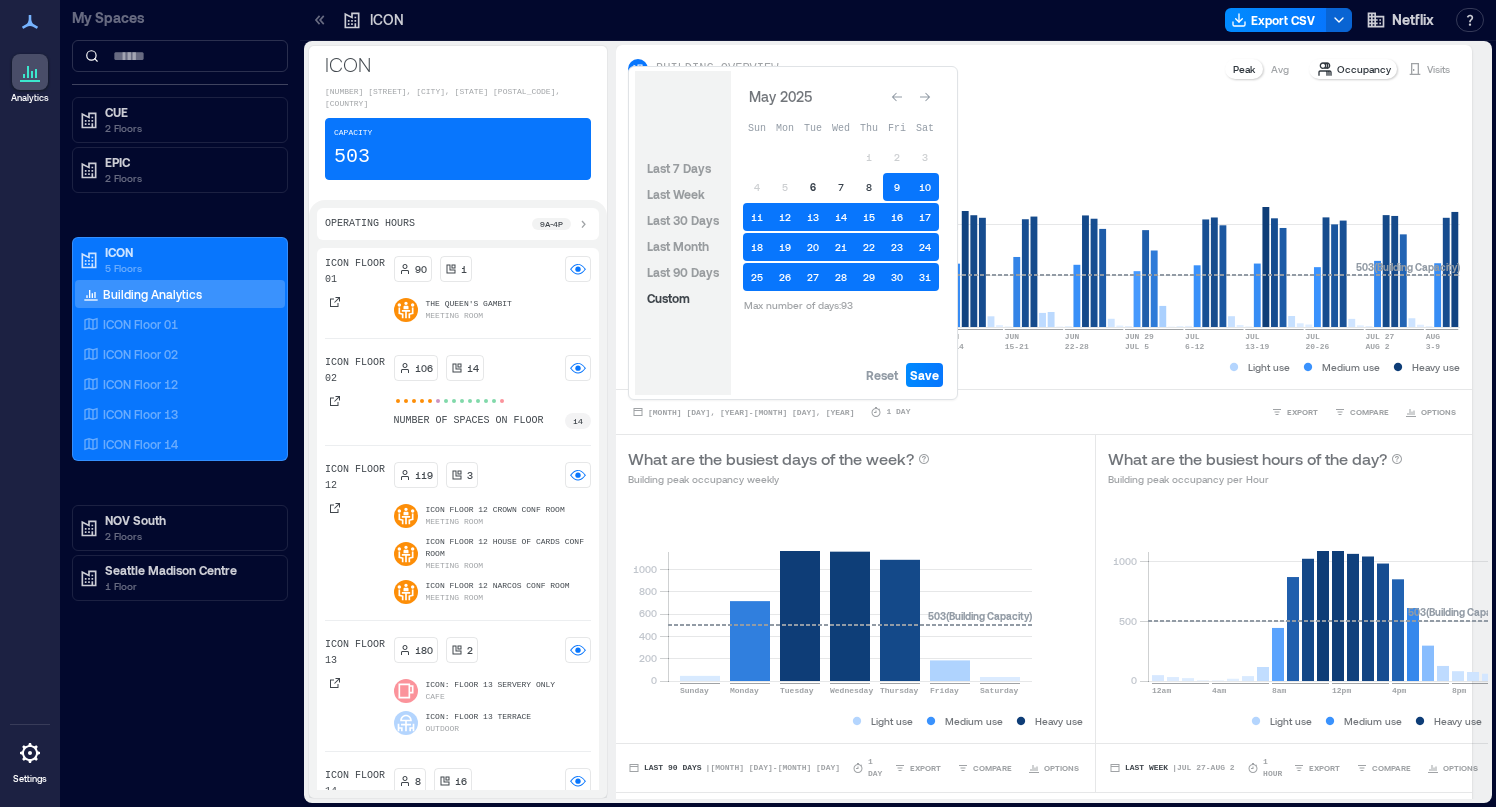 click on "6" at bounding box center [813, 187] 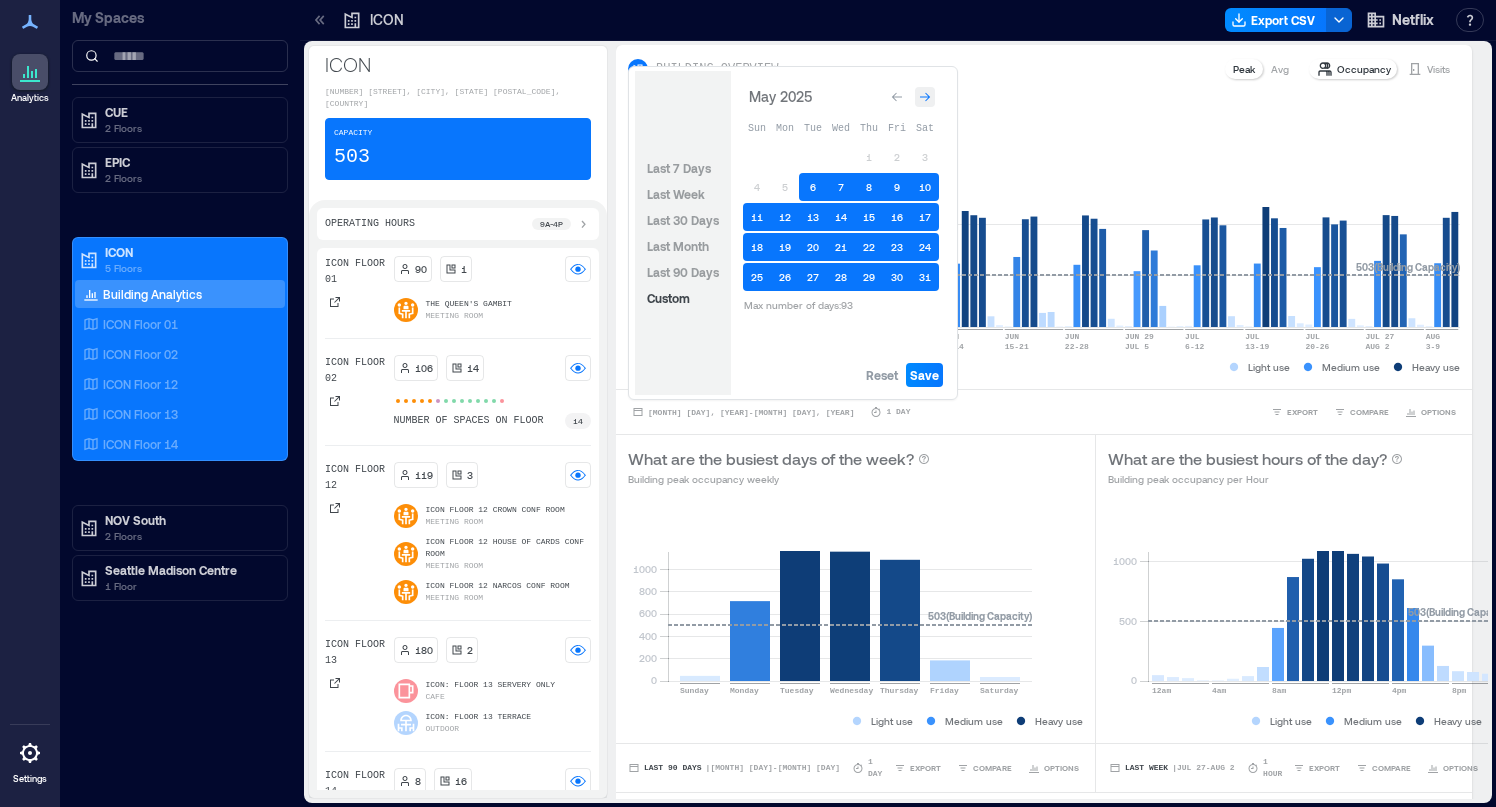 click at bounding box center [925, 97] 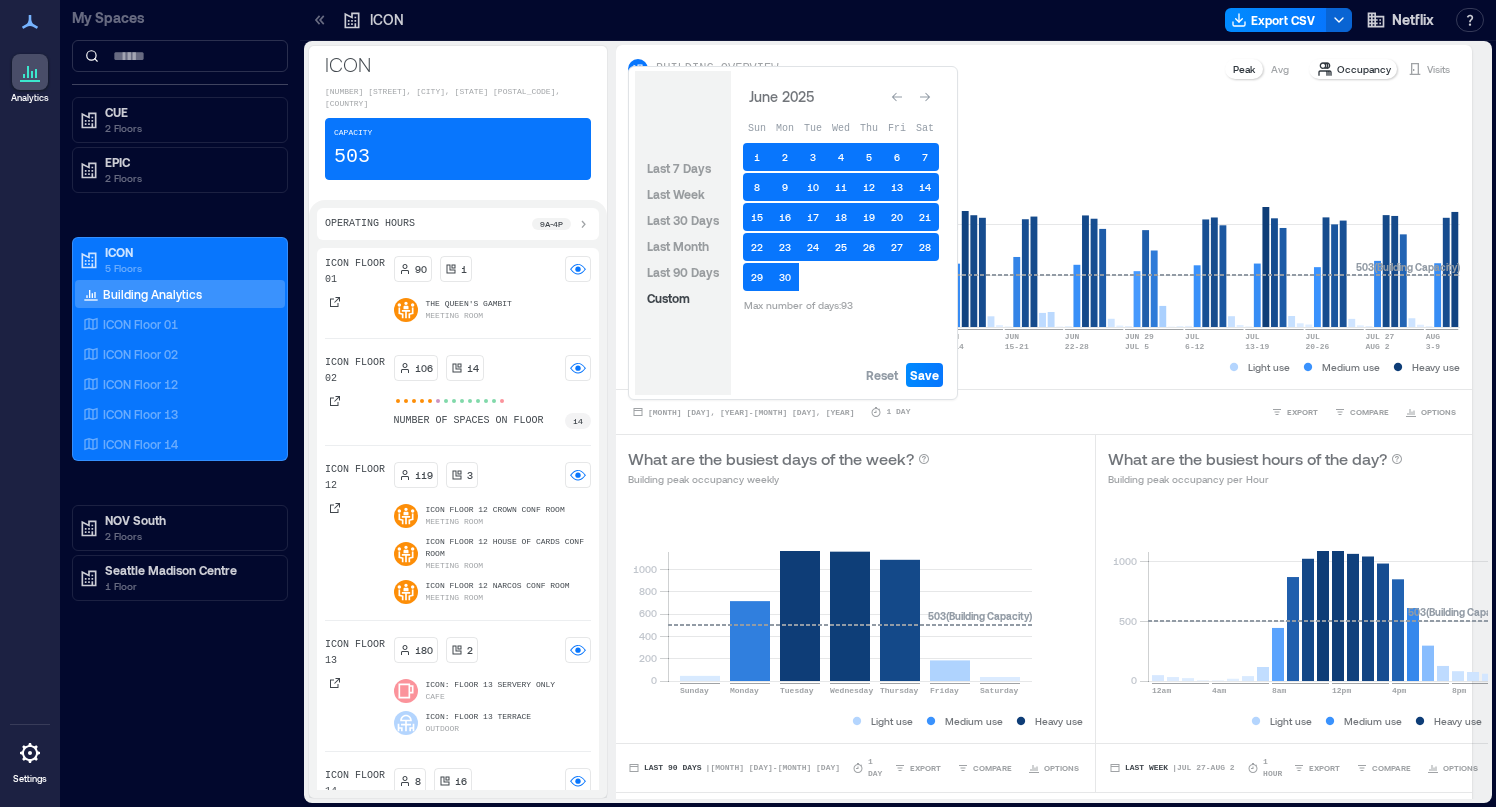 click at bounding box center (925, 97) 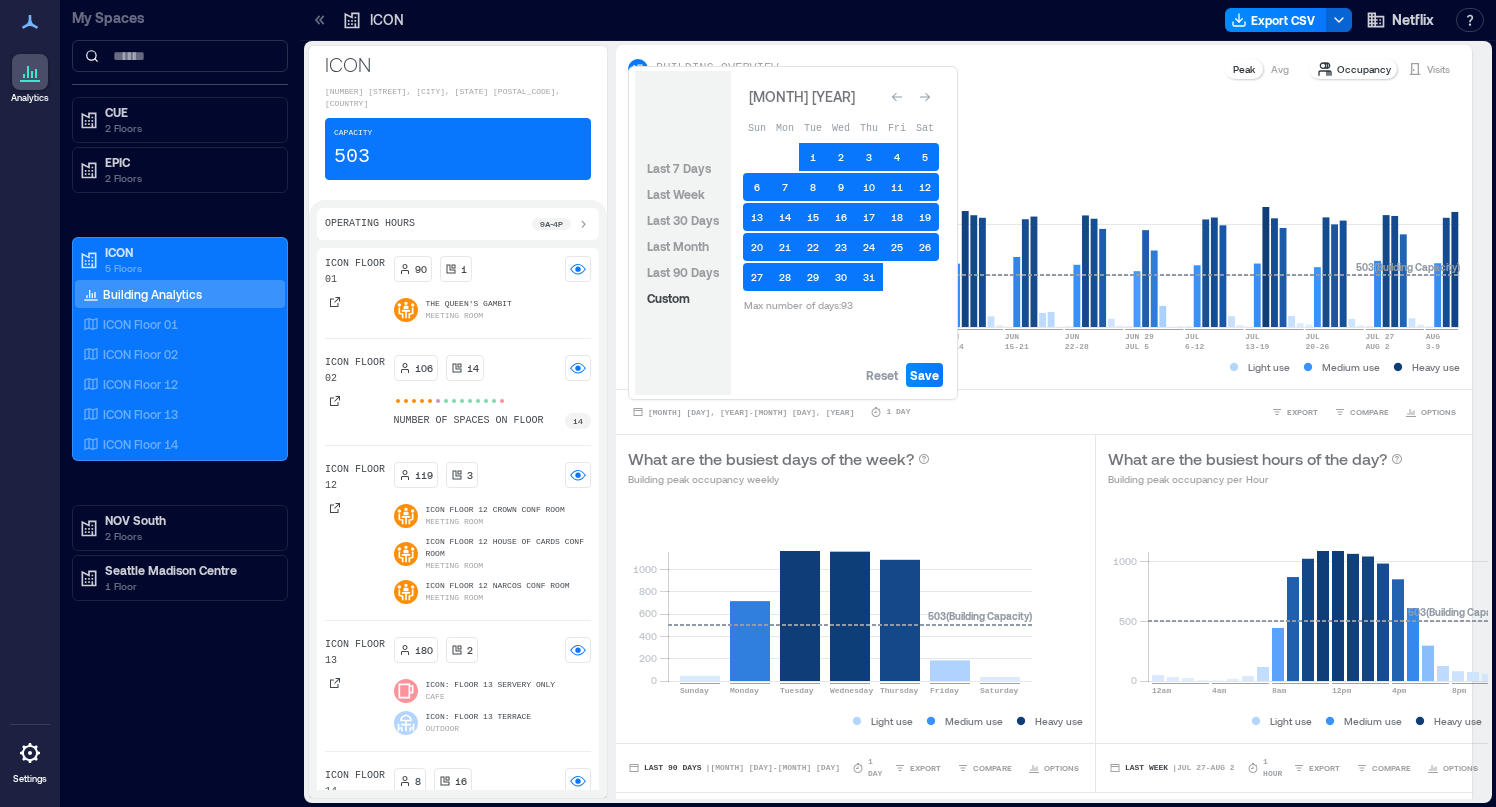 click at bounding box center [925, 97] 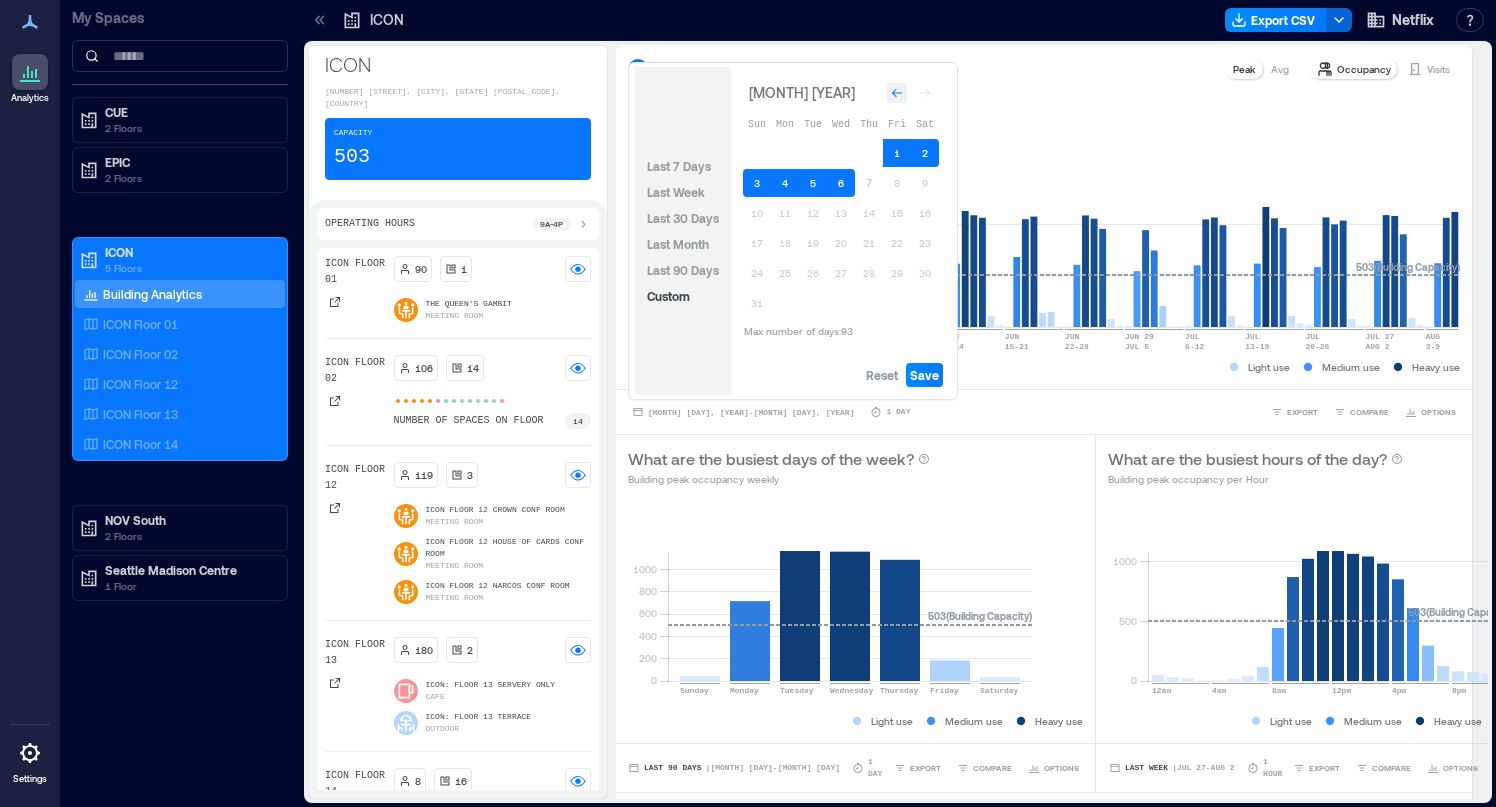 click 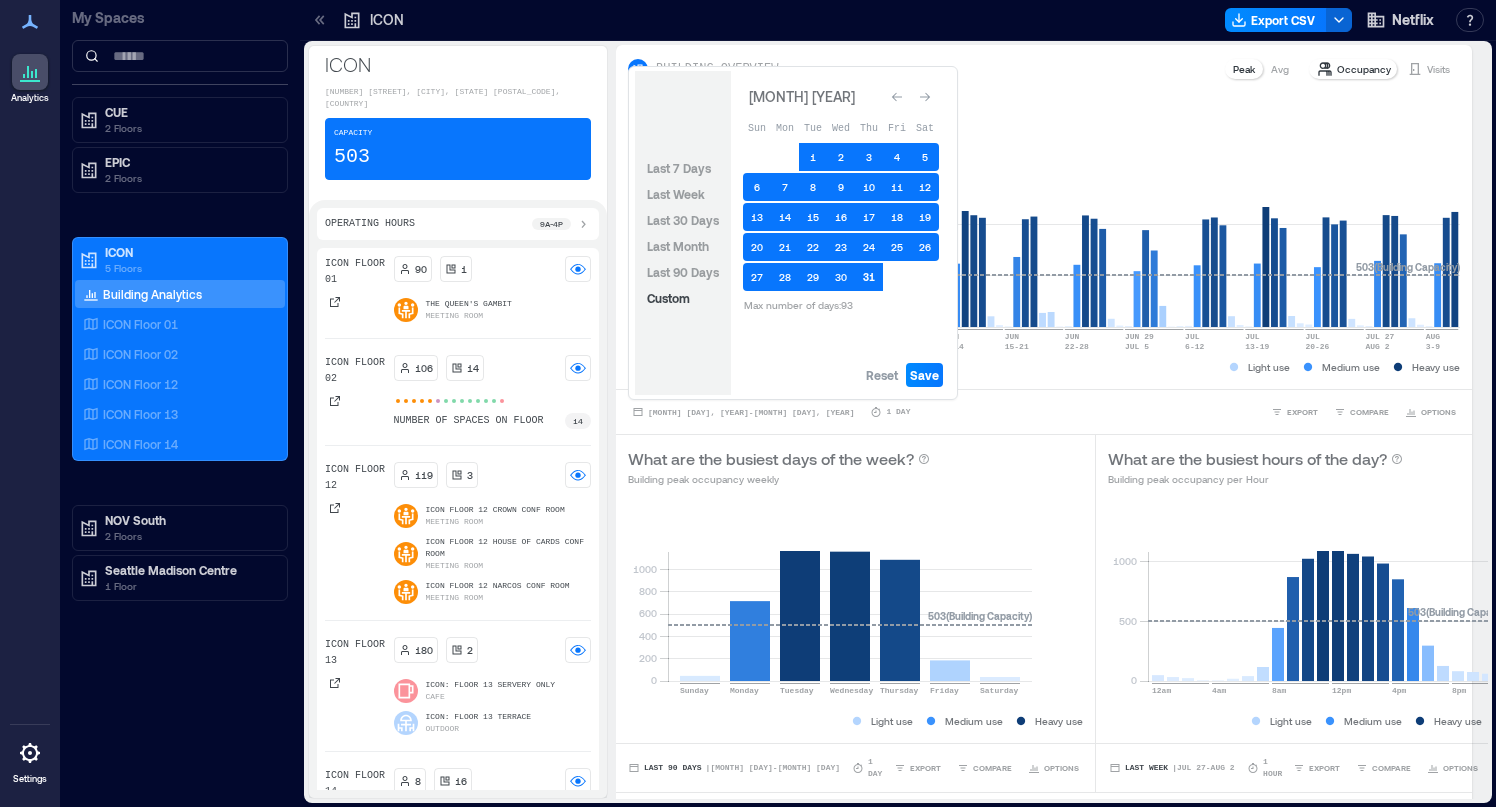 click on "31" at bounding box center [869, 277] 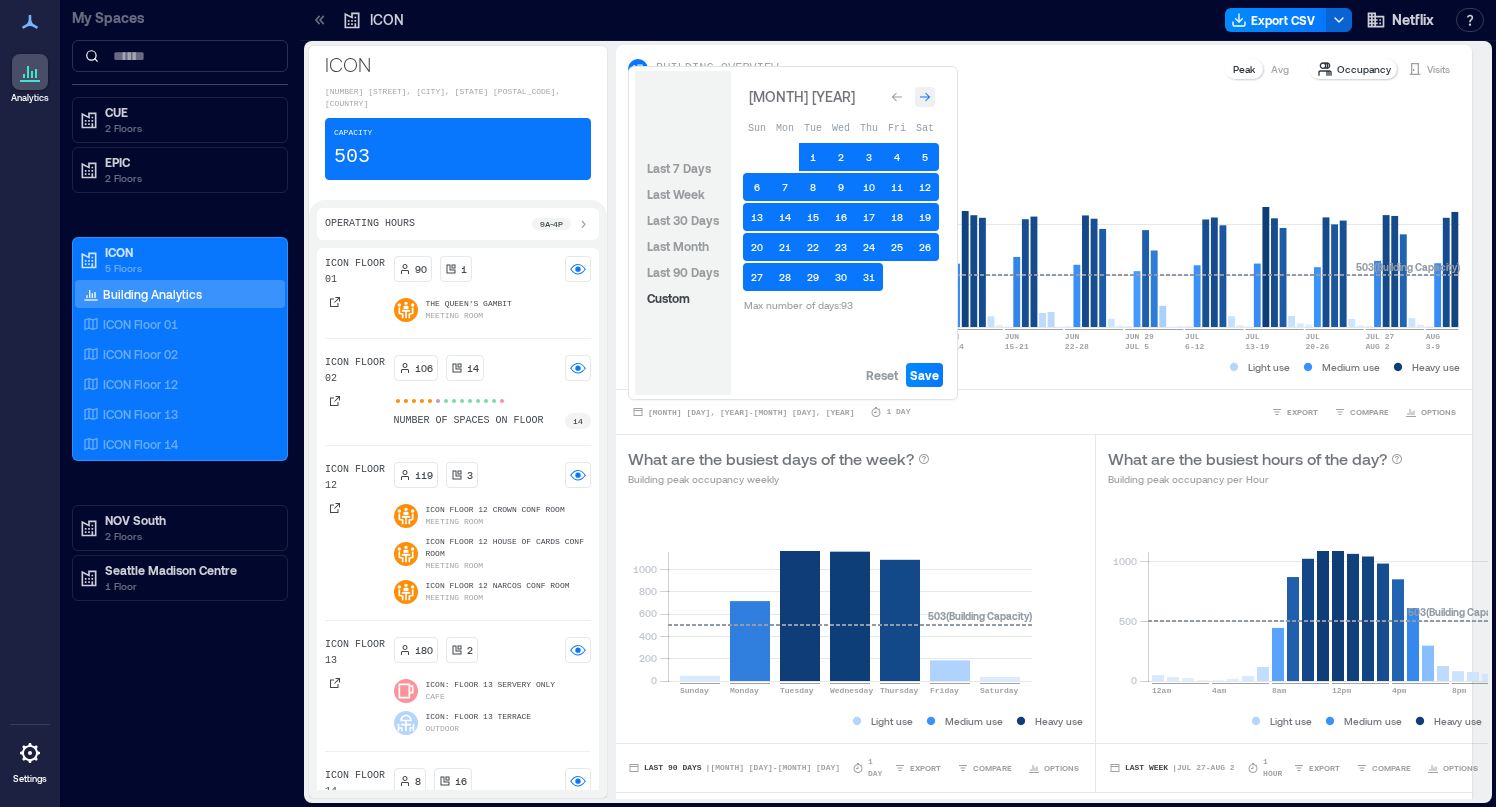 click 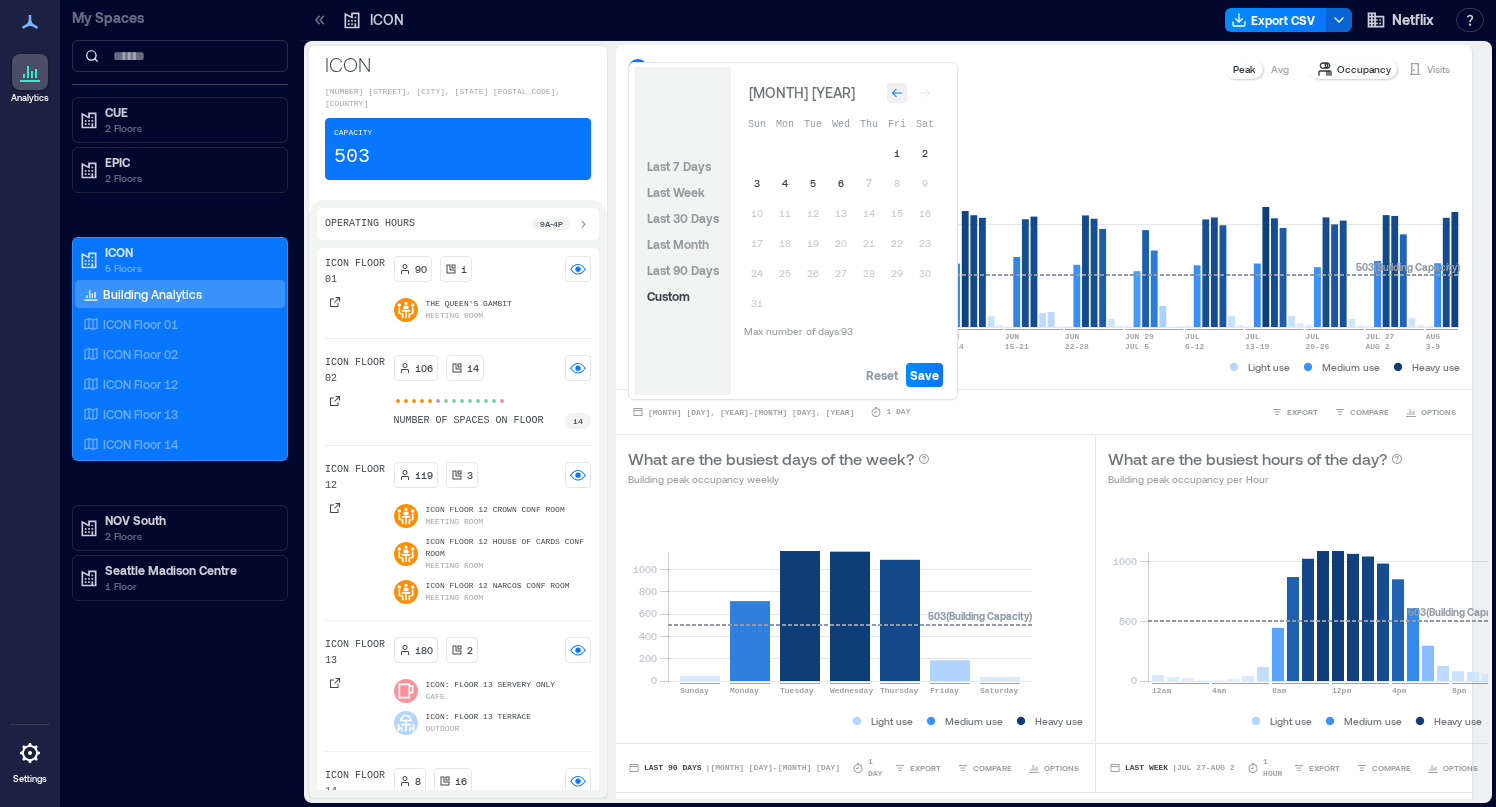 click 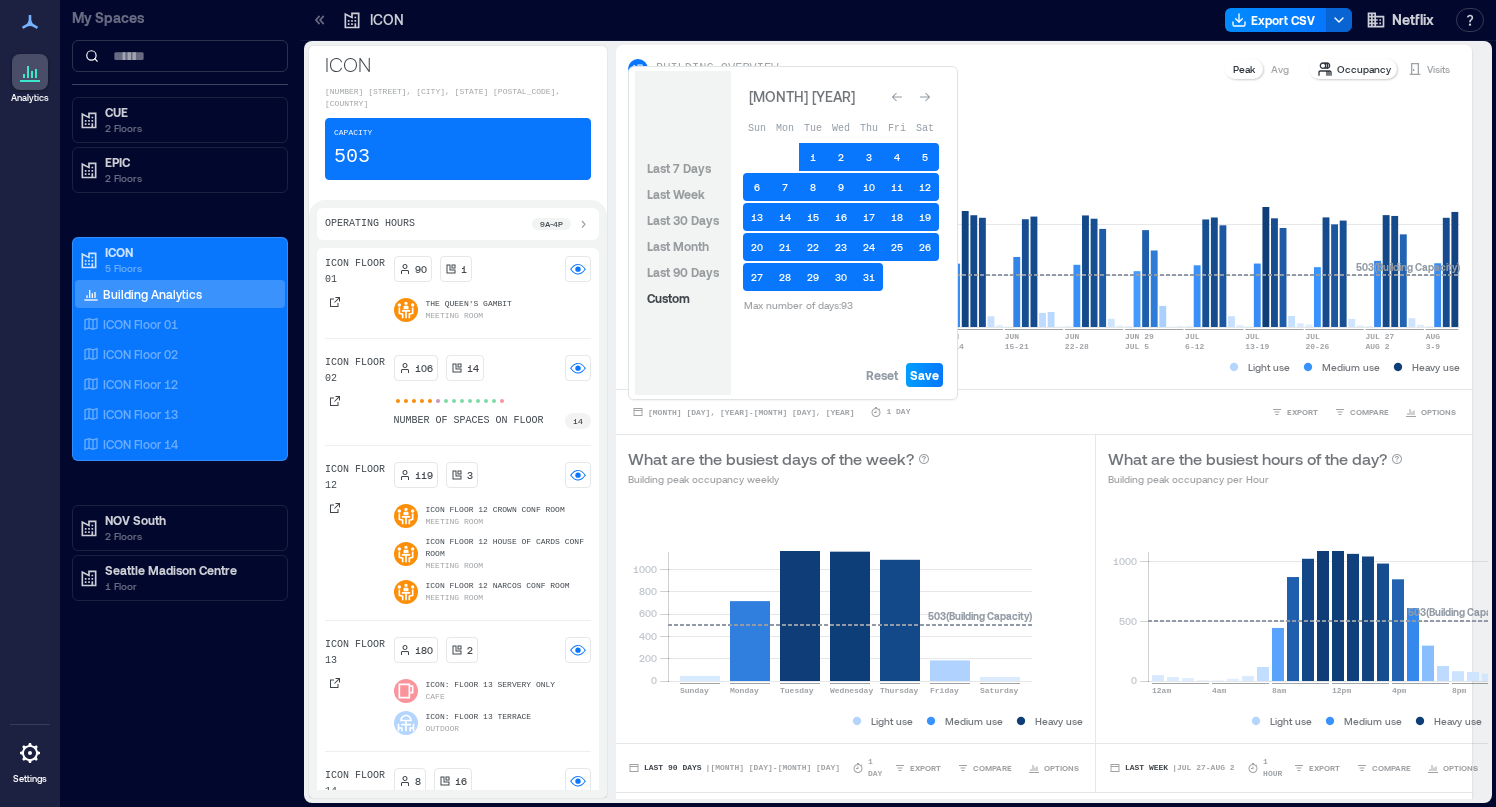 click on "Save" at bounding box center (924, 375) 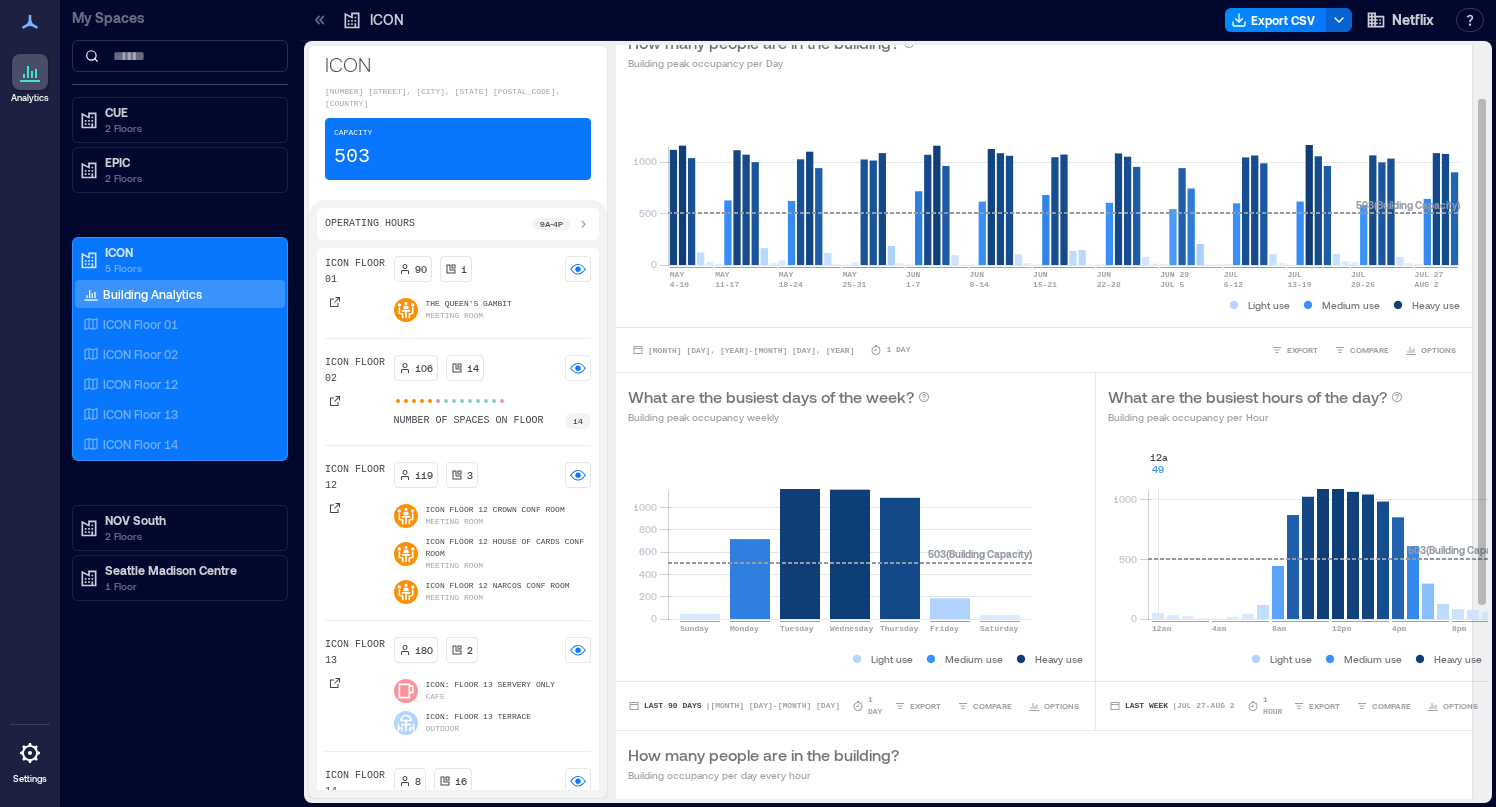 scroll, scrollTop: 77, scrollLeft: 0, axis: vertical 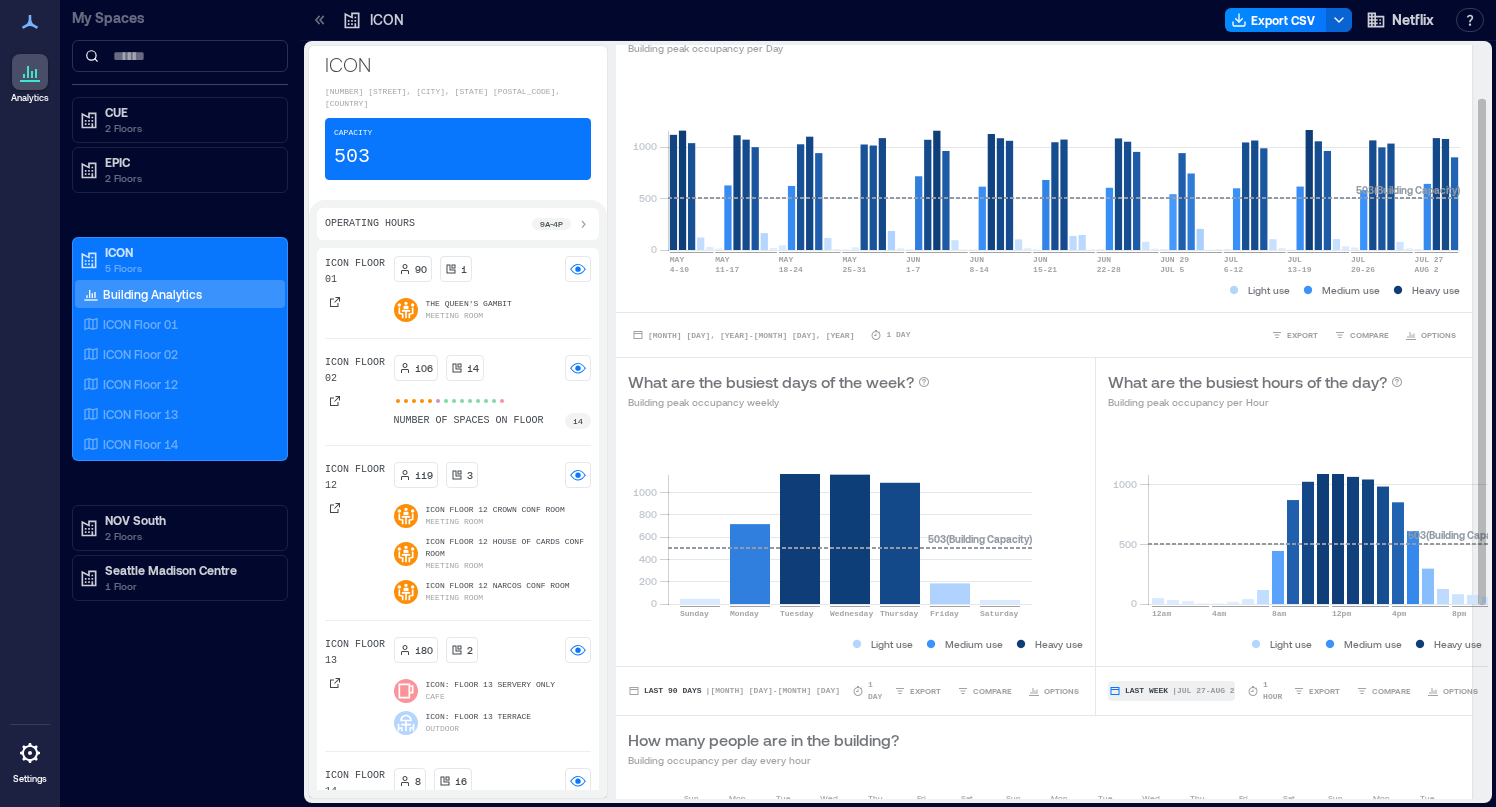 click on "|  Jul 27  -  Aug 2" at bounding box center [1203, 691] 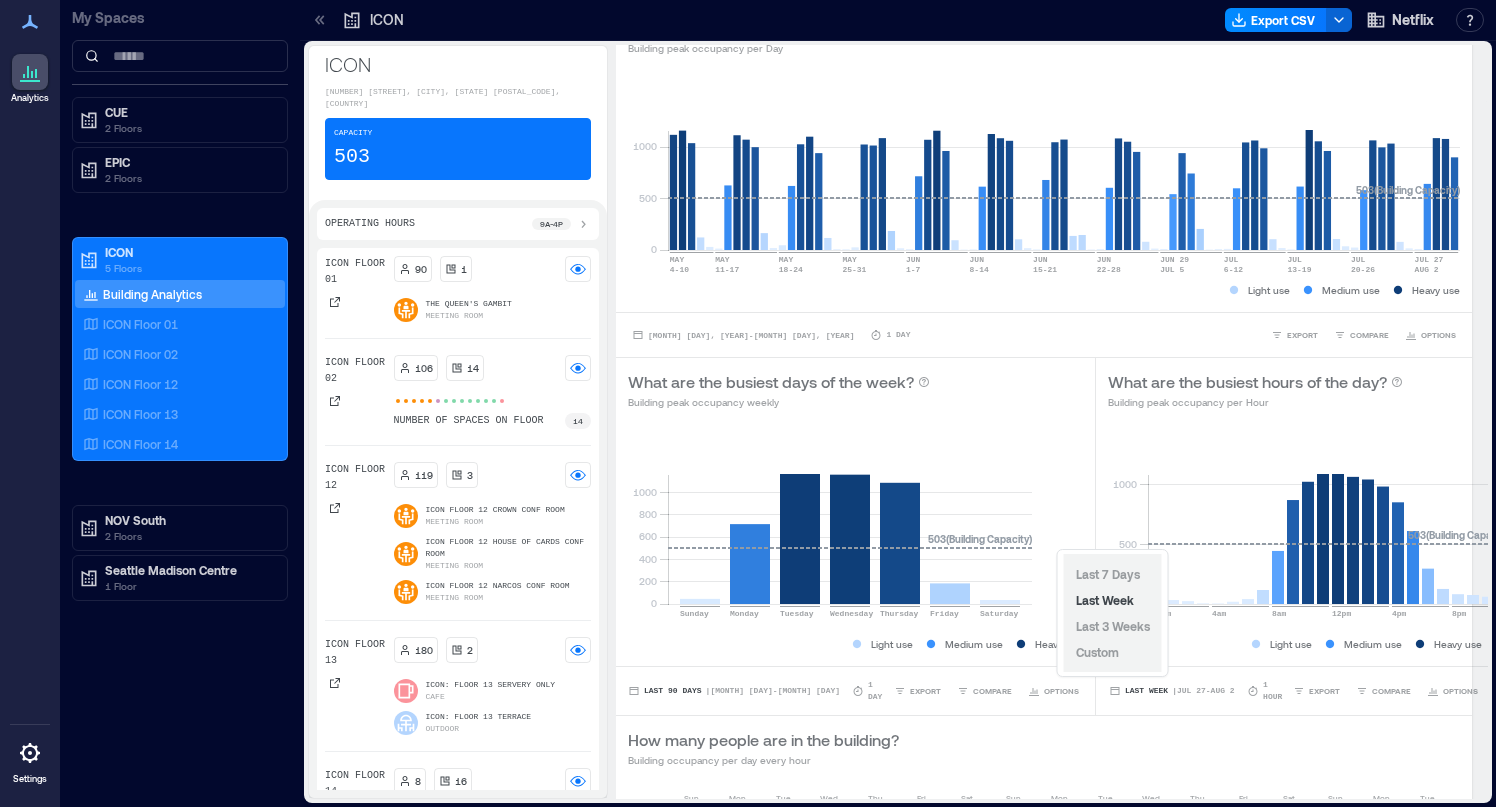 click on "Last 7 Days Last Week Last 3 Weeks Custom" at bounding box center [1113, 613] 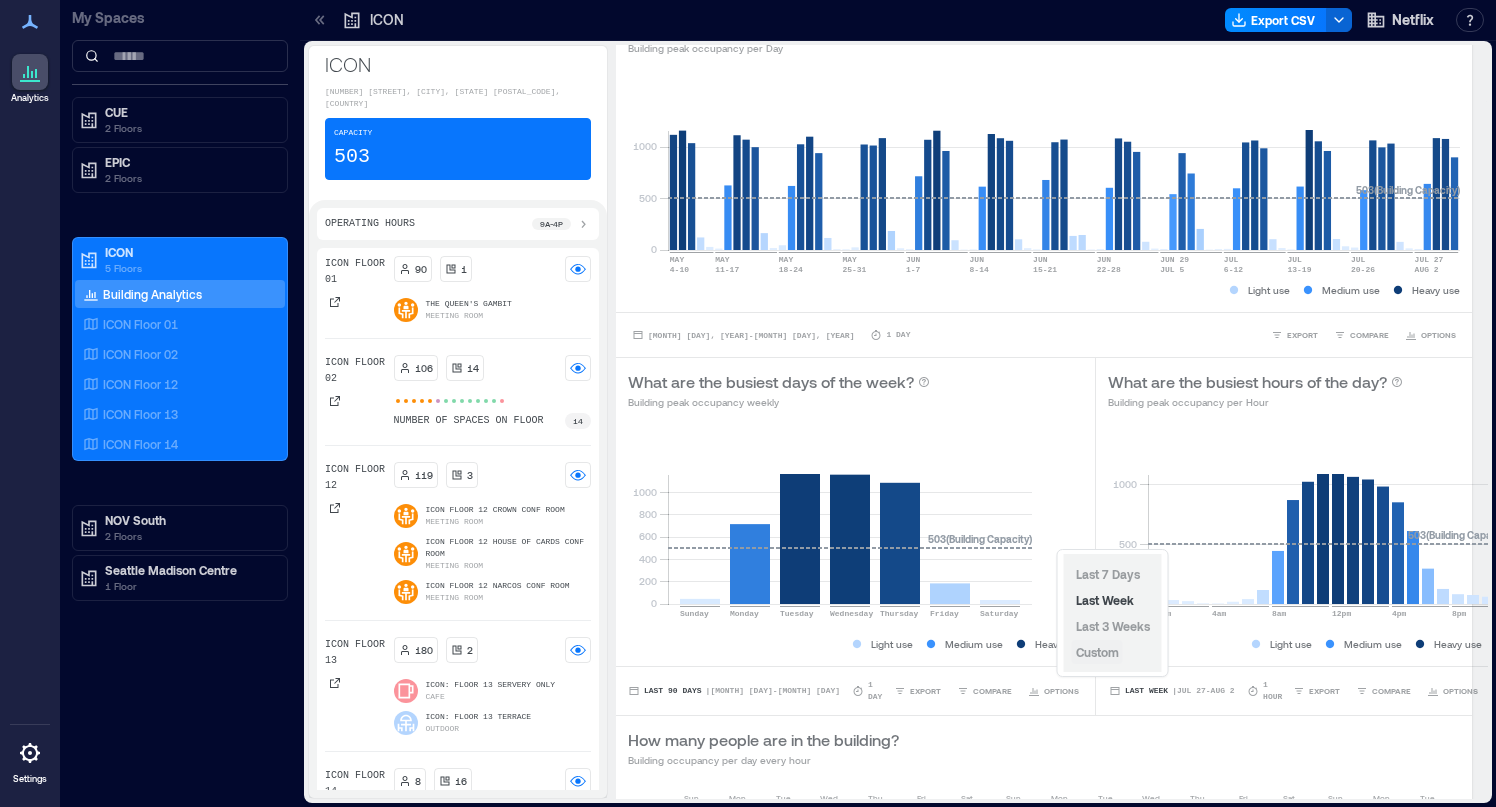 click on "Custom" at bounding box center (1097, 652) 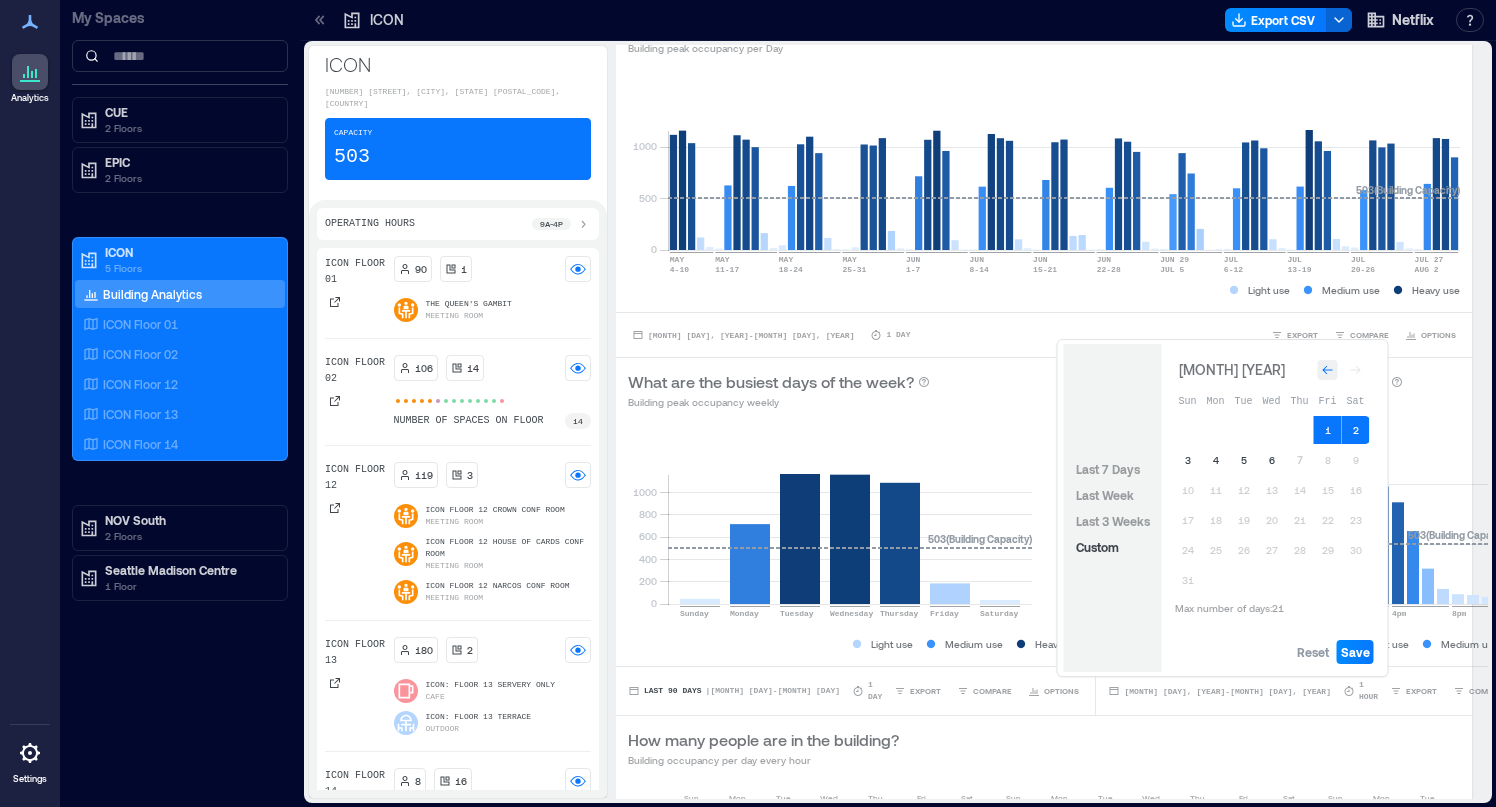 click 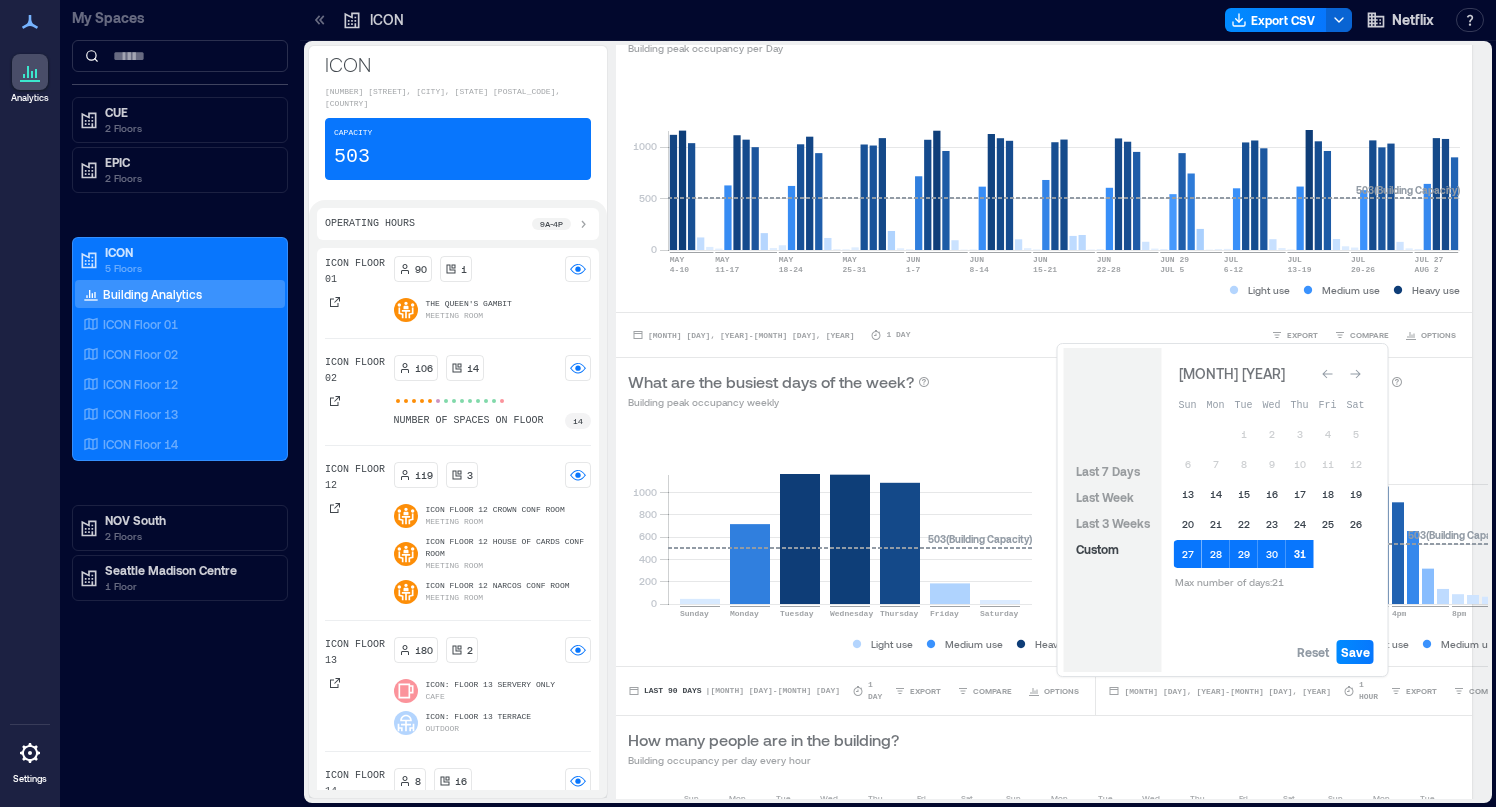 click on "31" at bounding box center [1300, 554] 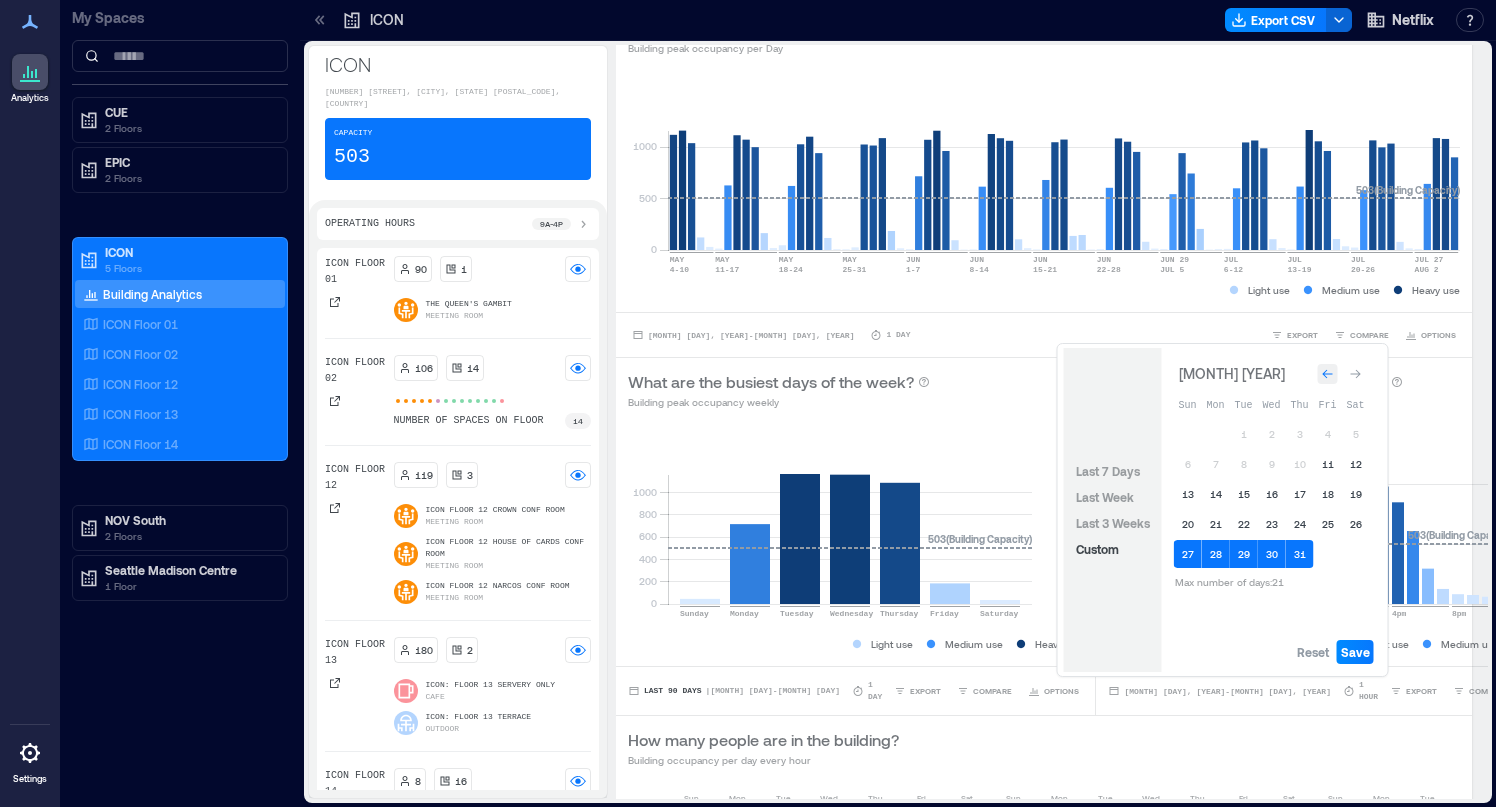click 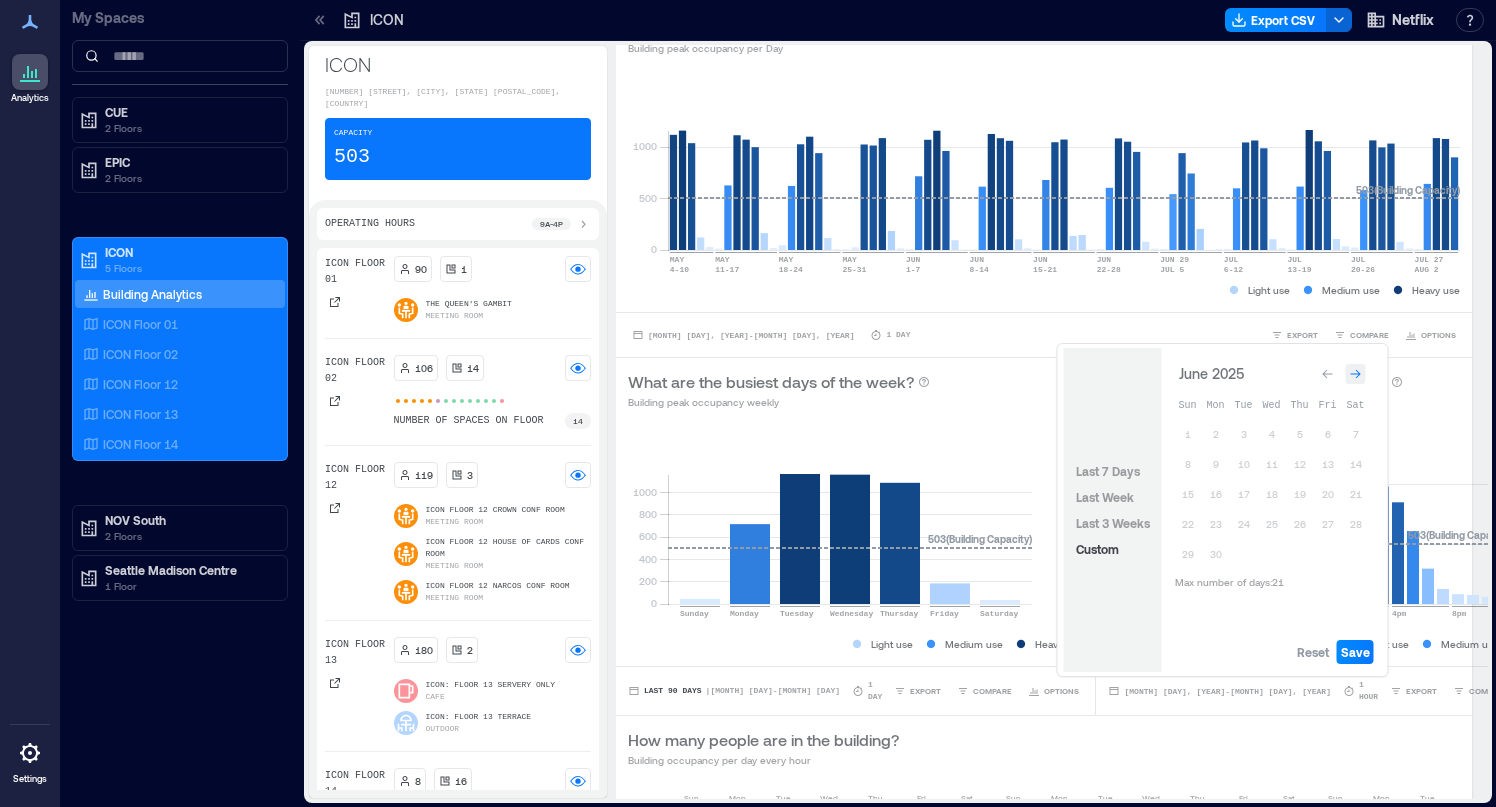click at bounding box center (1356, 374) 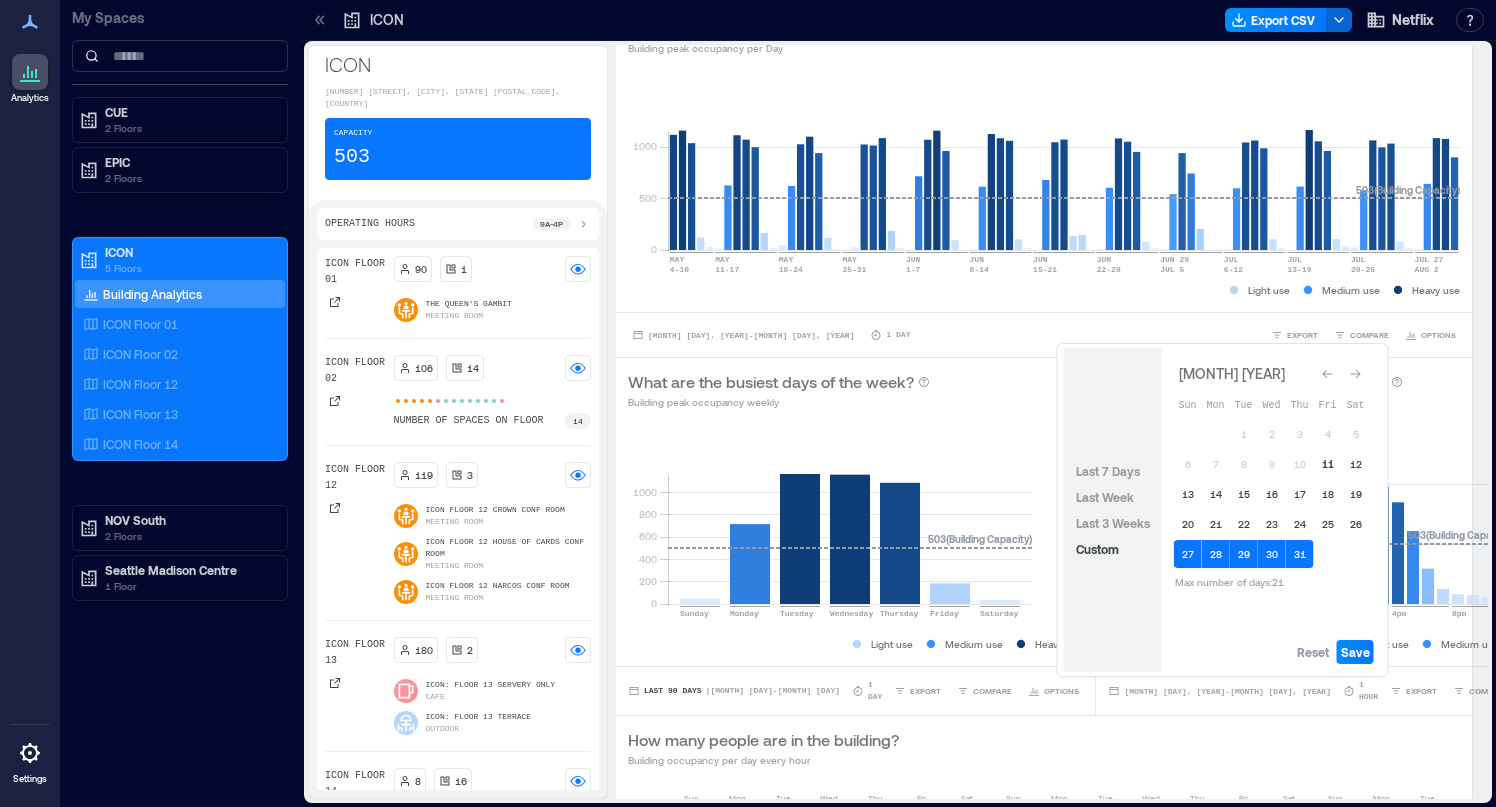 click on "11" at bounding box center [1328, 464] 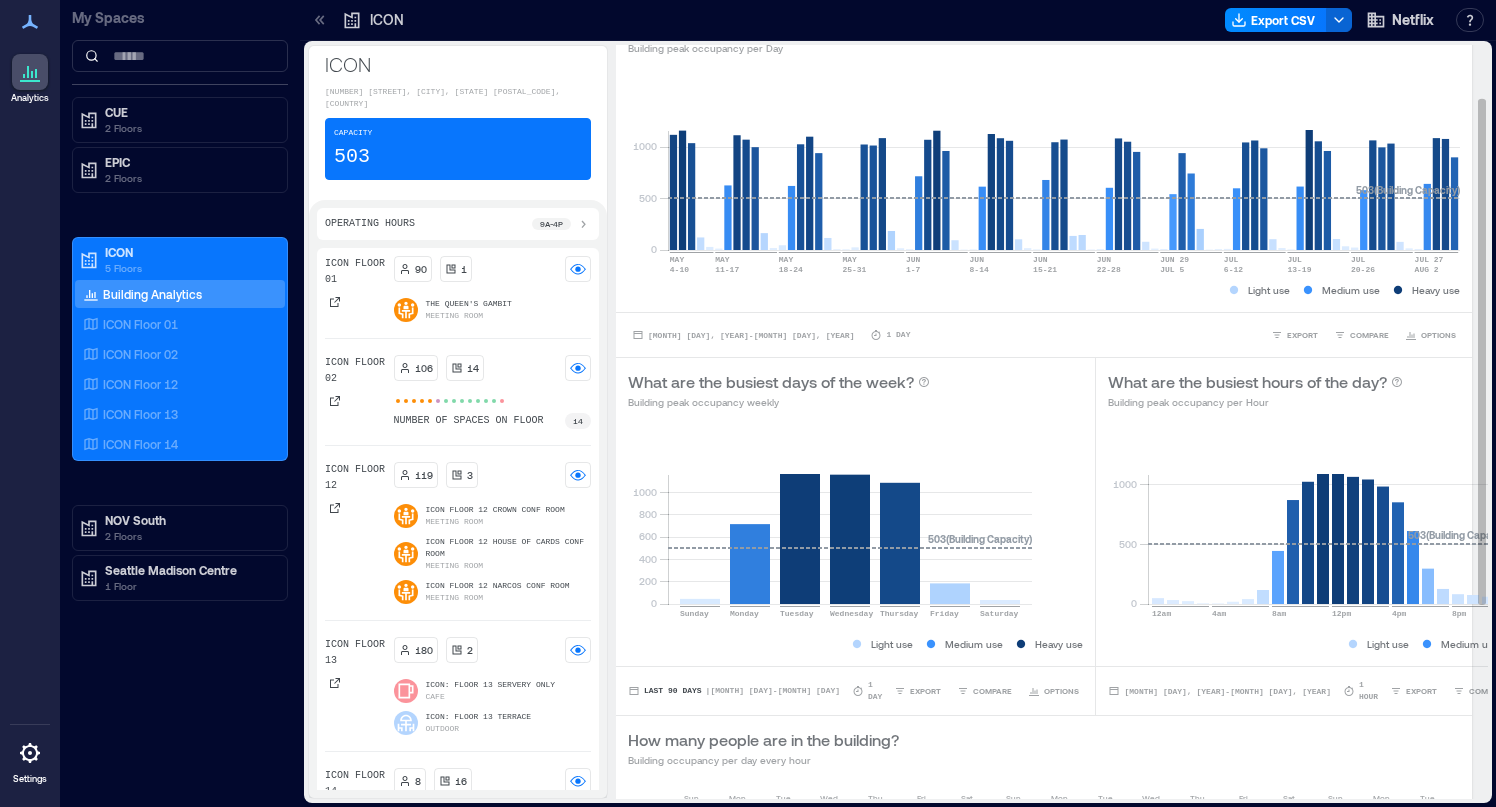 click on "What are the busiest hours of the day? Building peak occupancy per Hour" at bounding box center (1343, 390) 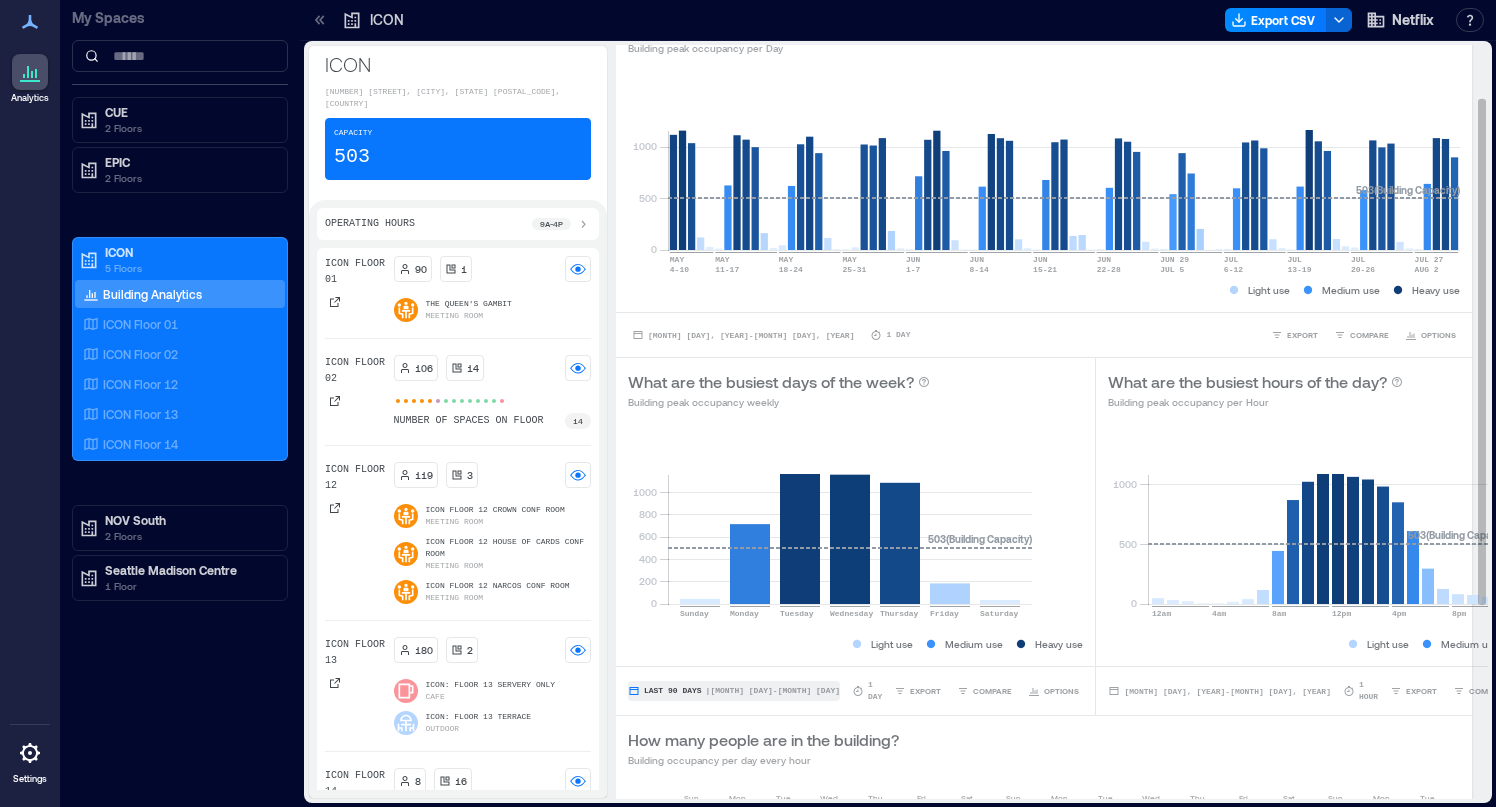 click on "Last 90 Days   |  [MONTH] [DAY]  -  [MONTH] [DAY]" at bounding box center [734, 691] 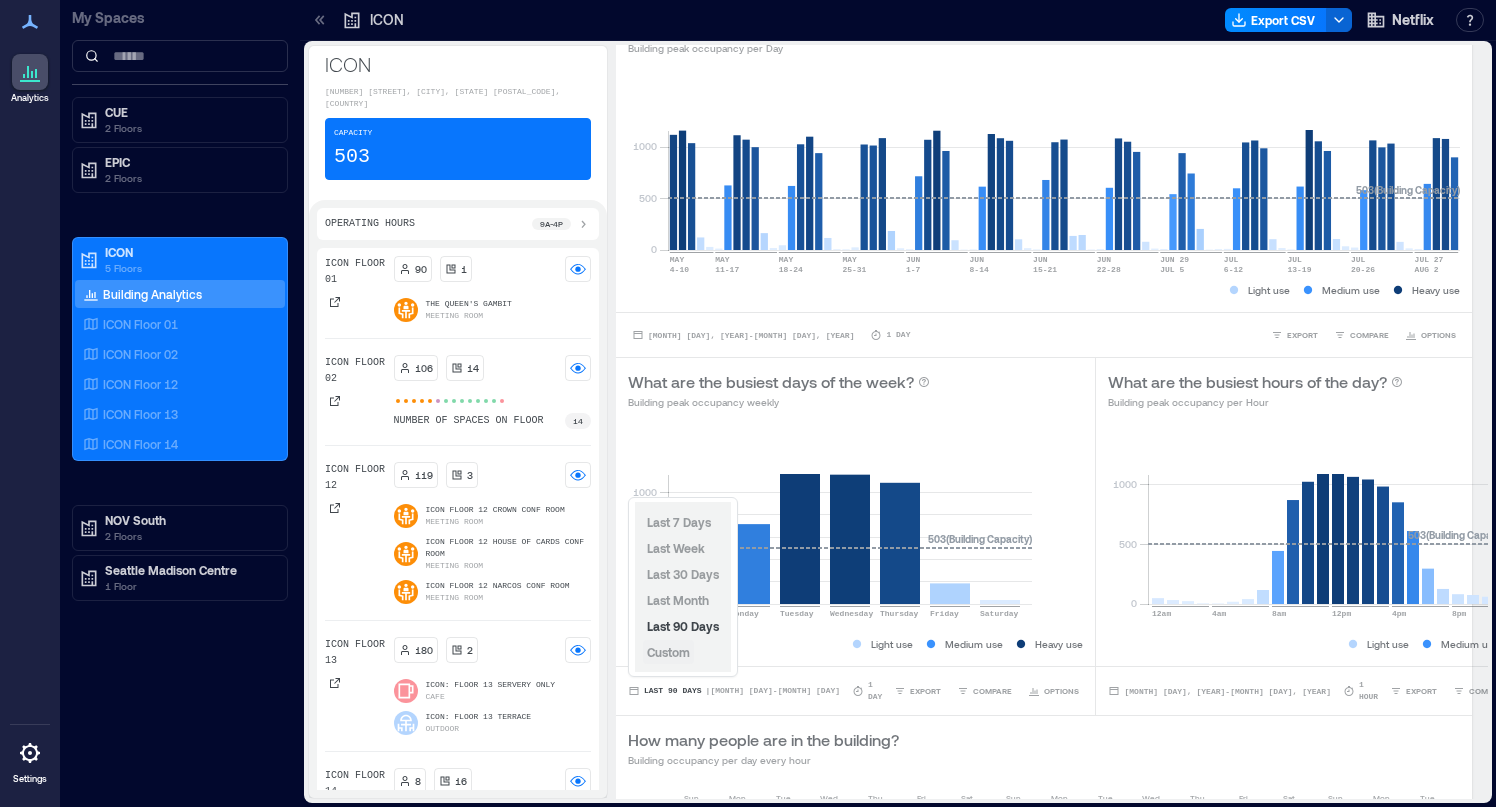 click on "Custom" at bounding box center (668, 652) 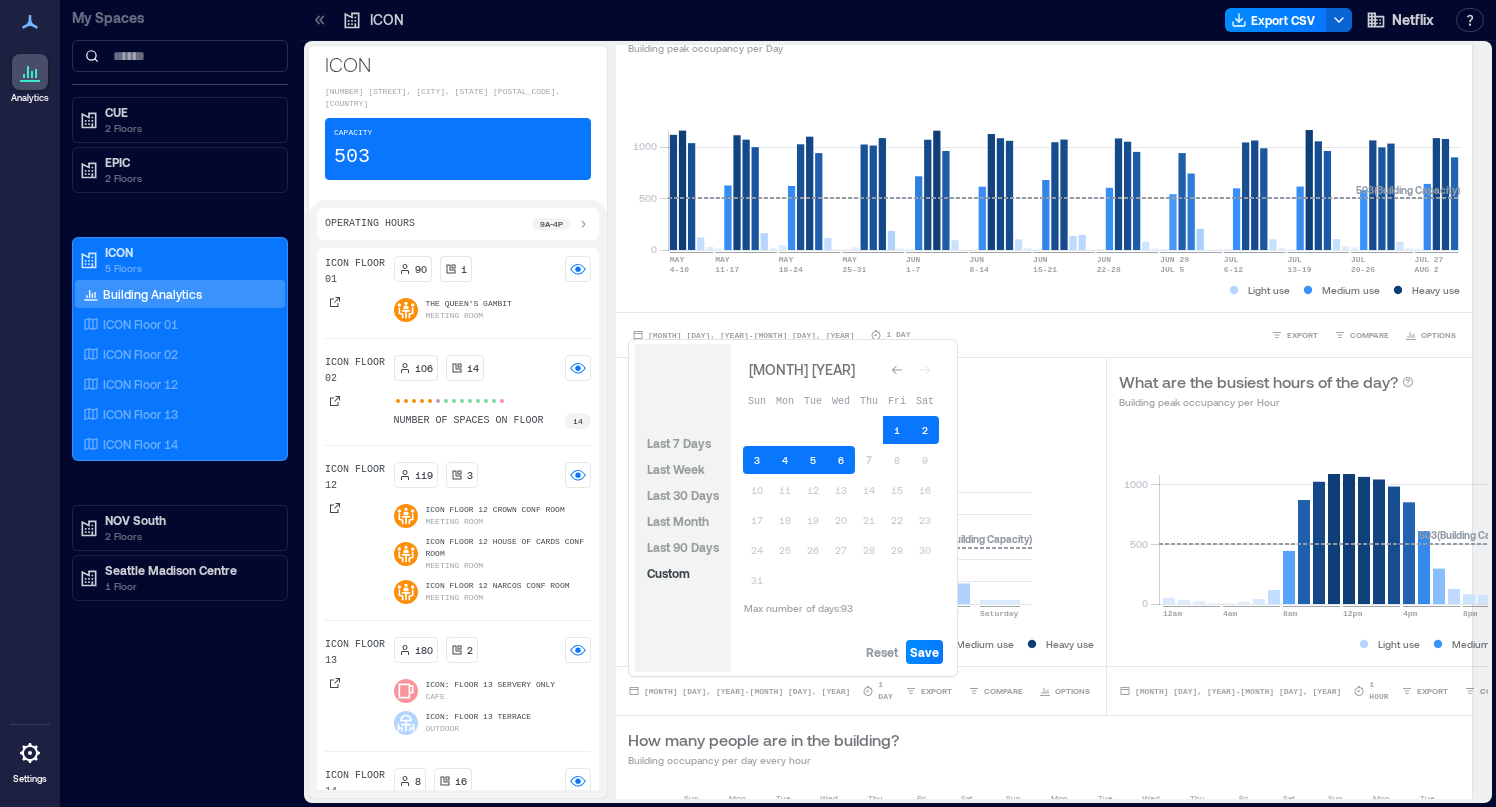 click at bounding box center (897, 370) 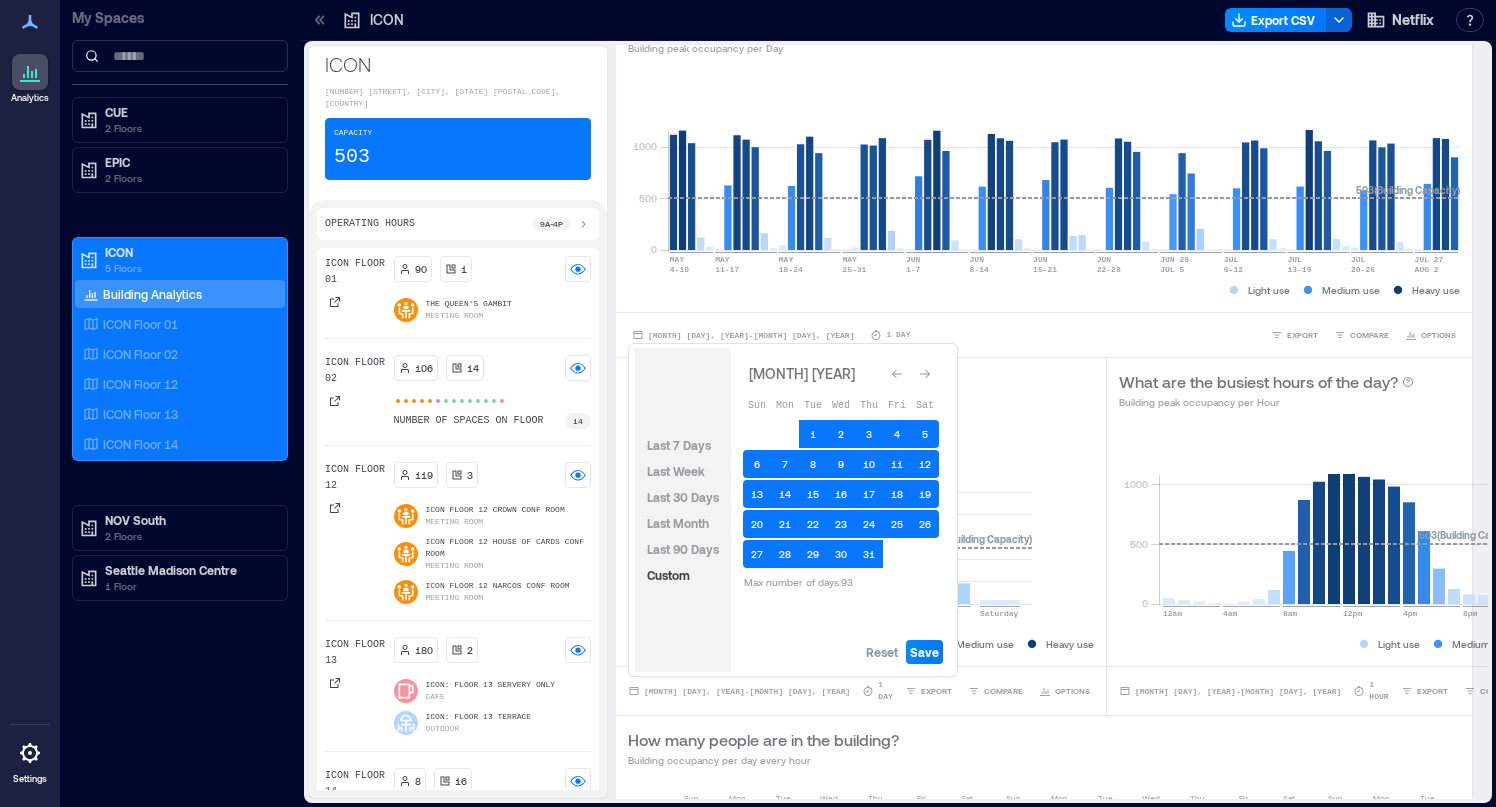 click at bounding box center [897, 374] 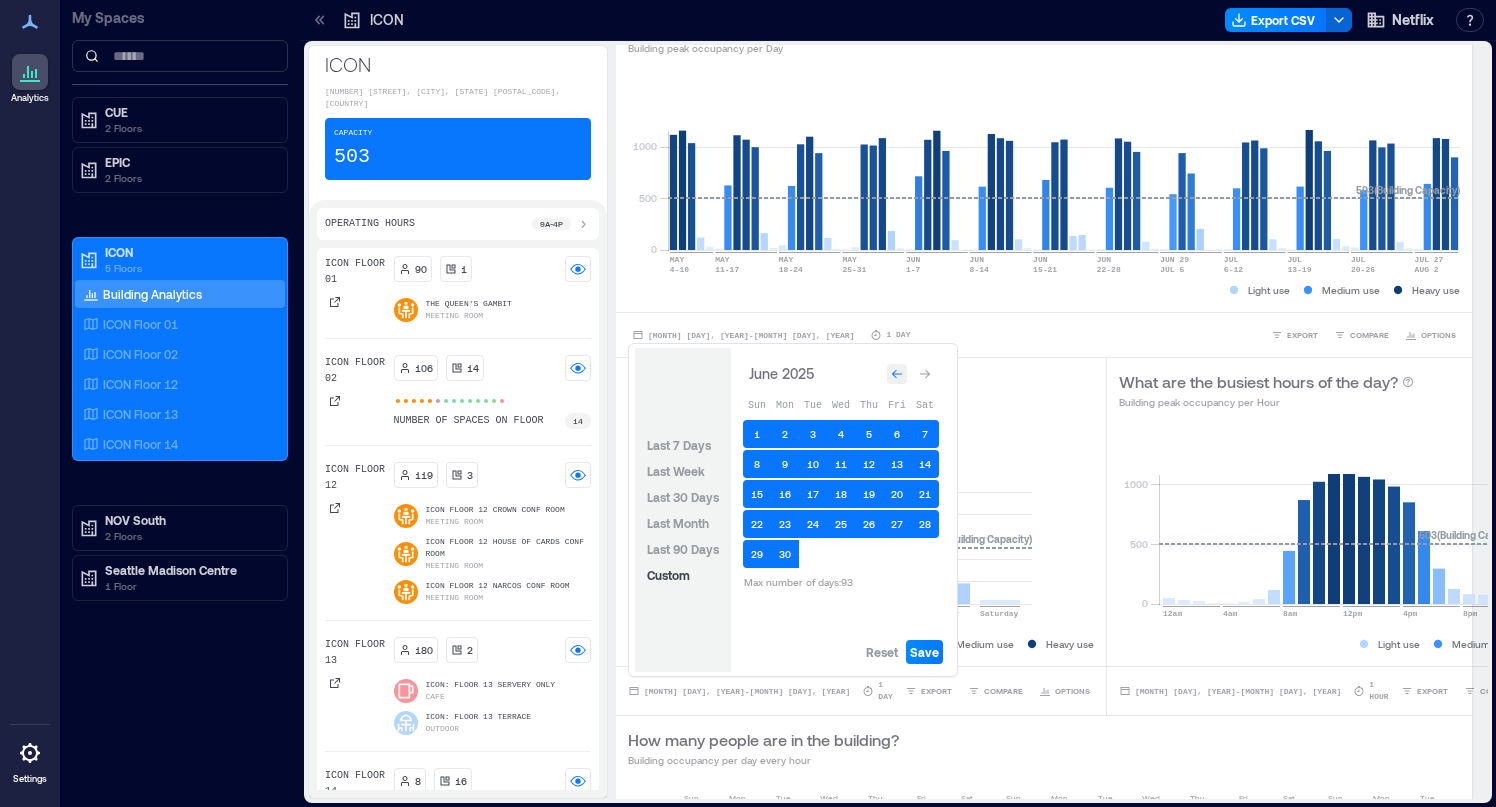click 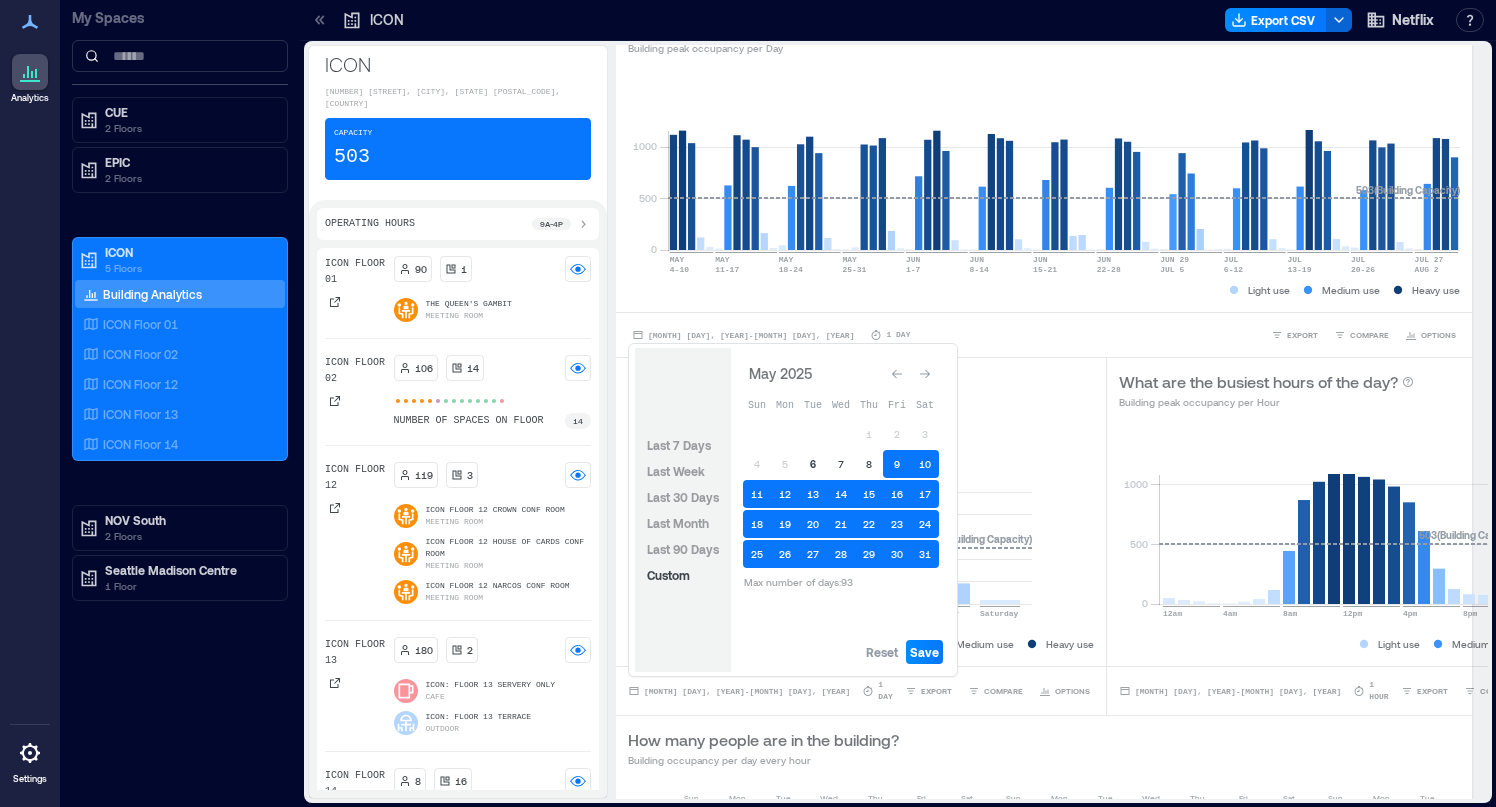 click on "6" at bounding box center (813, 464) 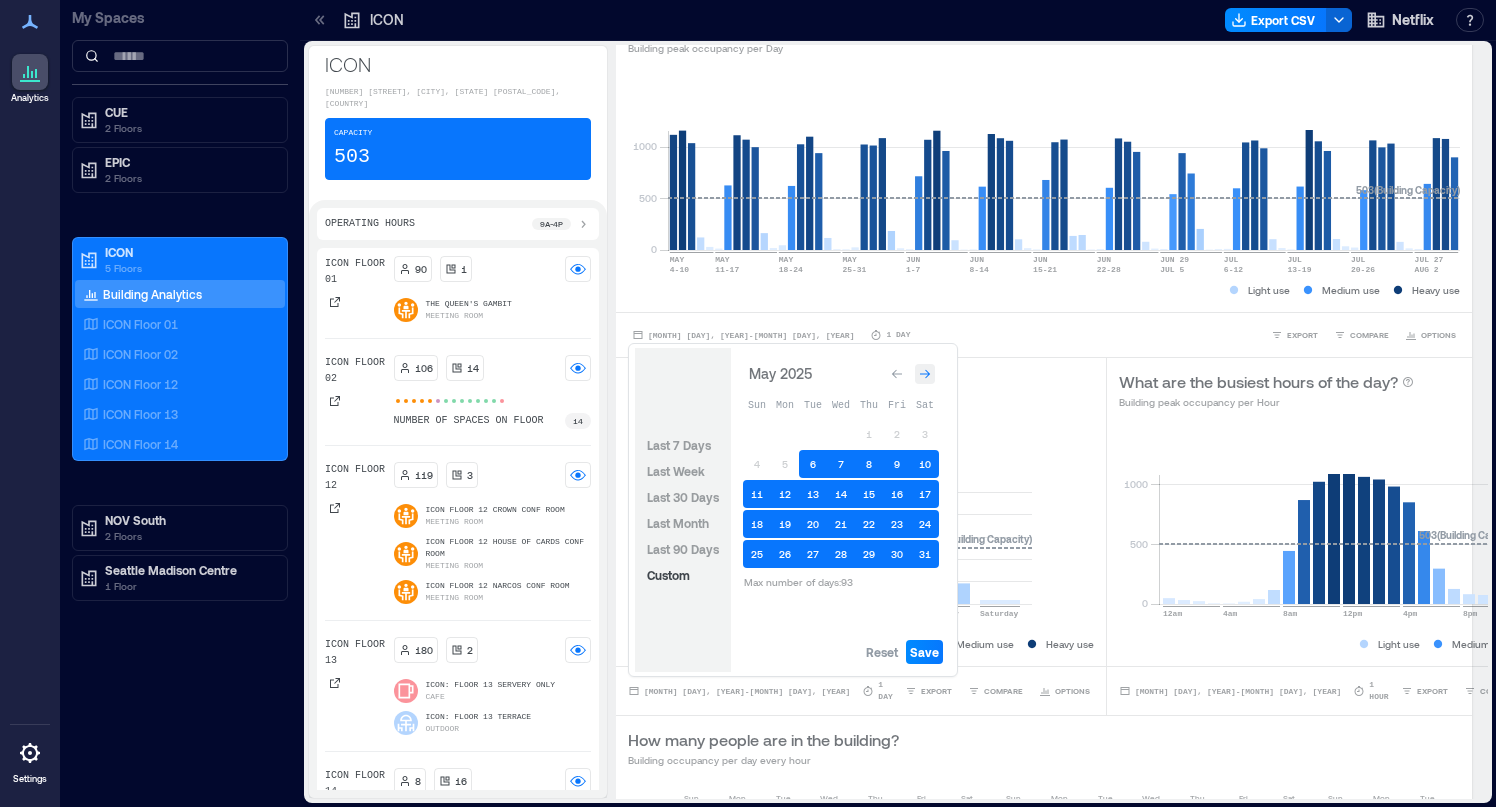 click 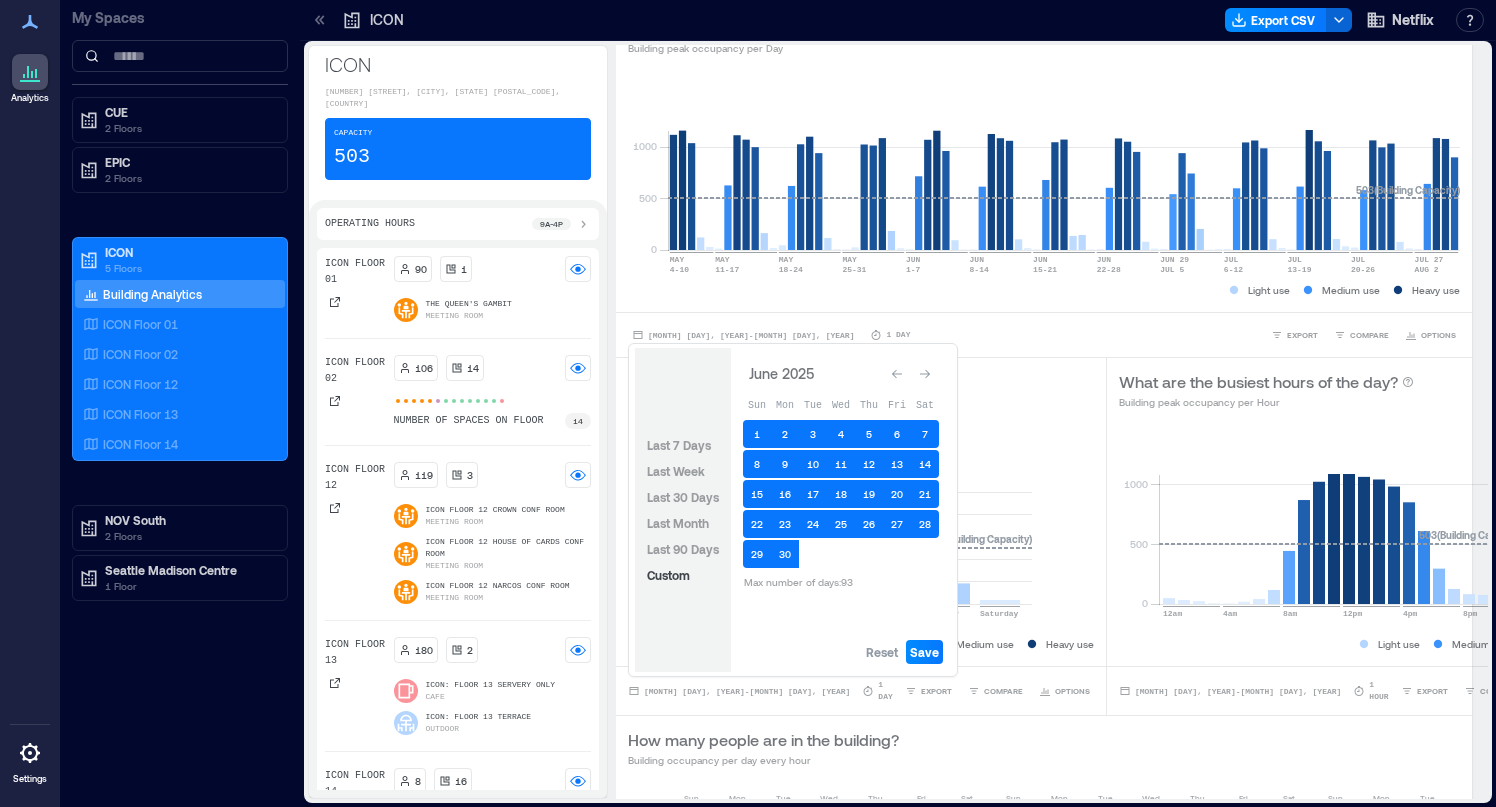 click 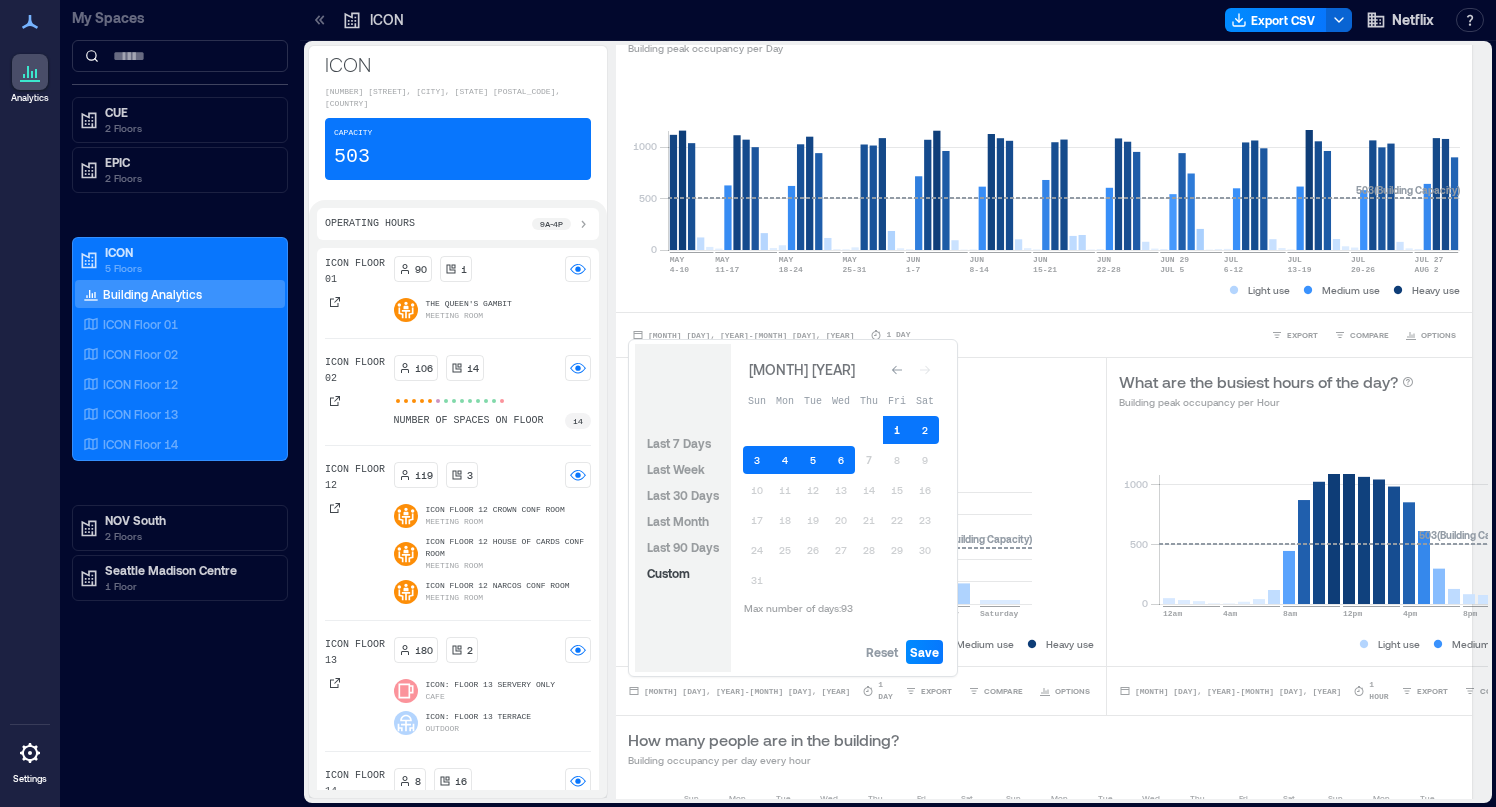 click on "1" at bounding box center [897, 430] 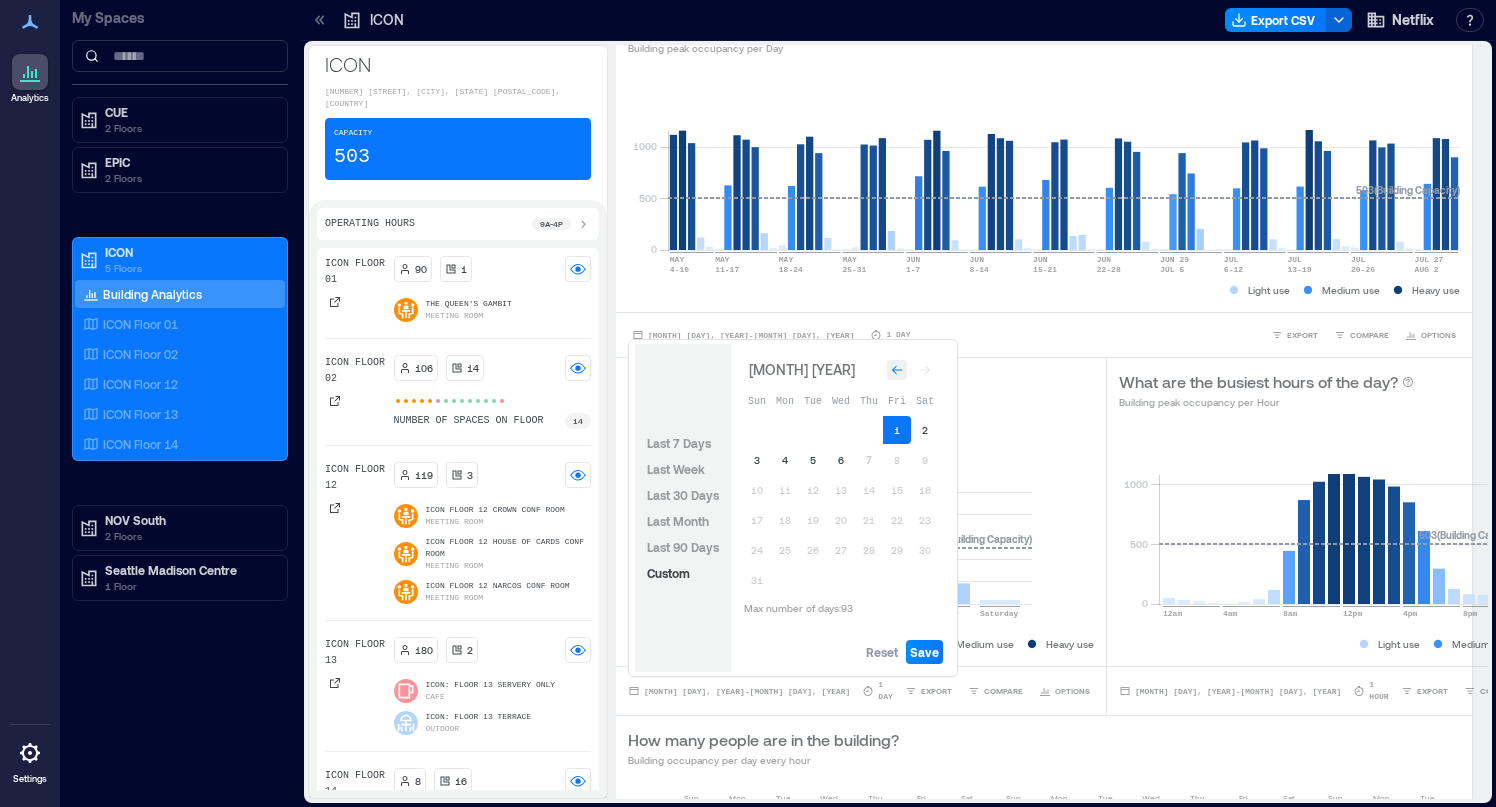 click 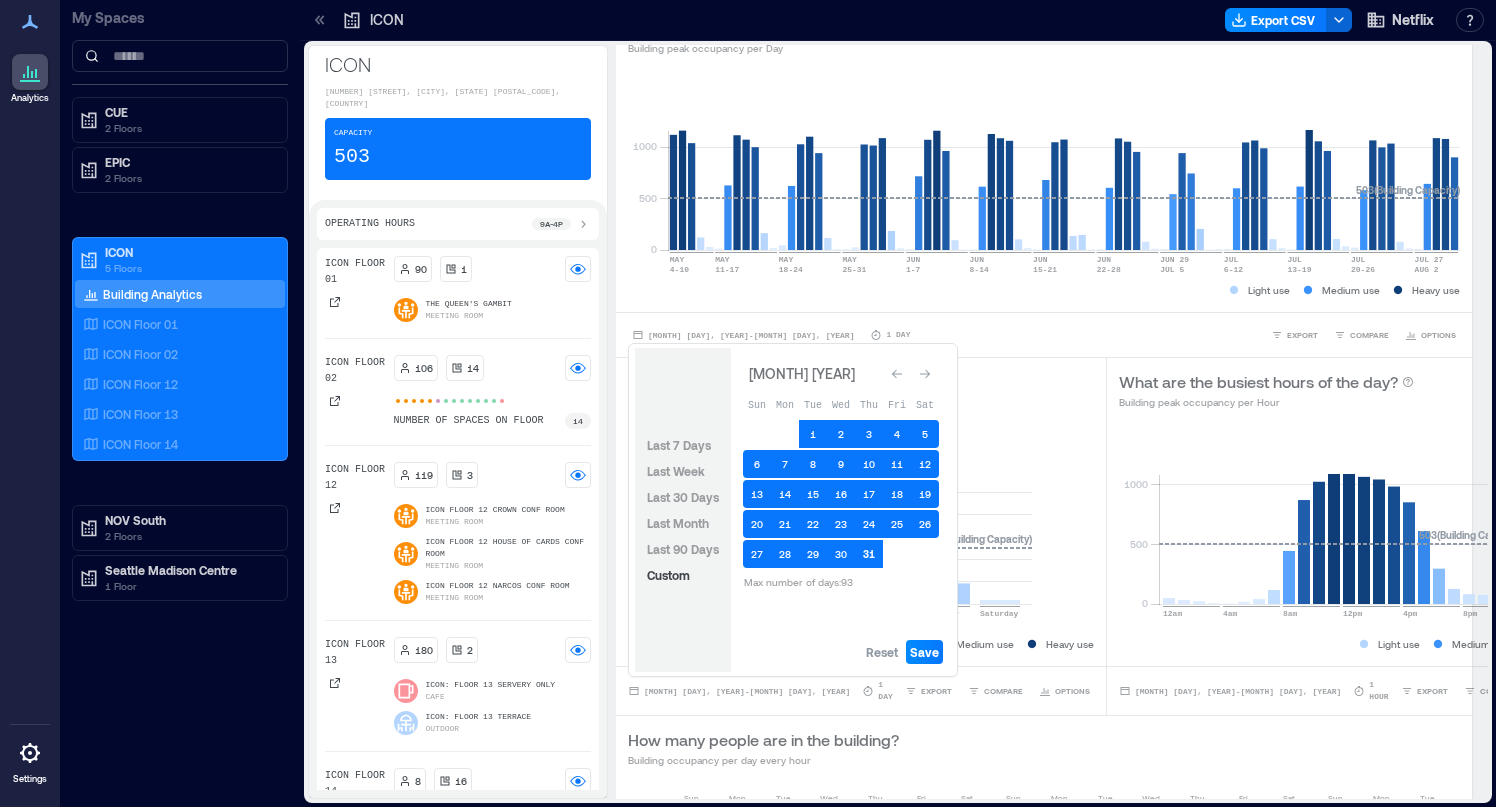 click on "31" at bounding box center (869, 554) 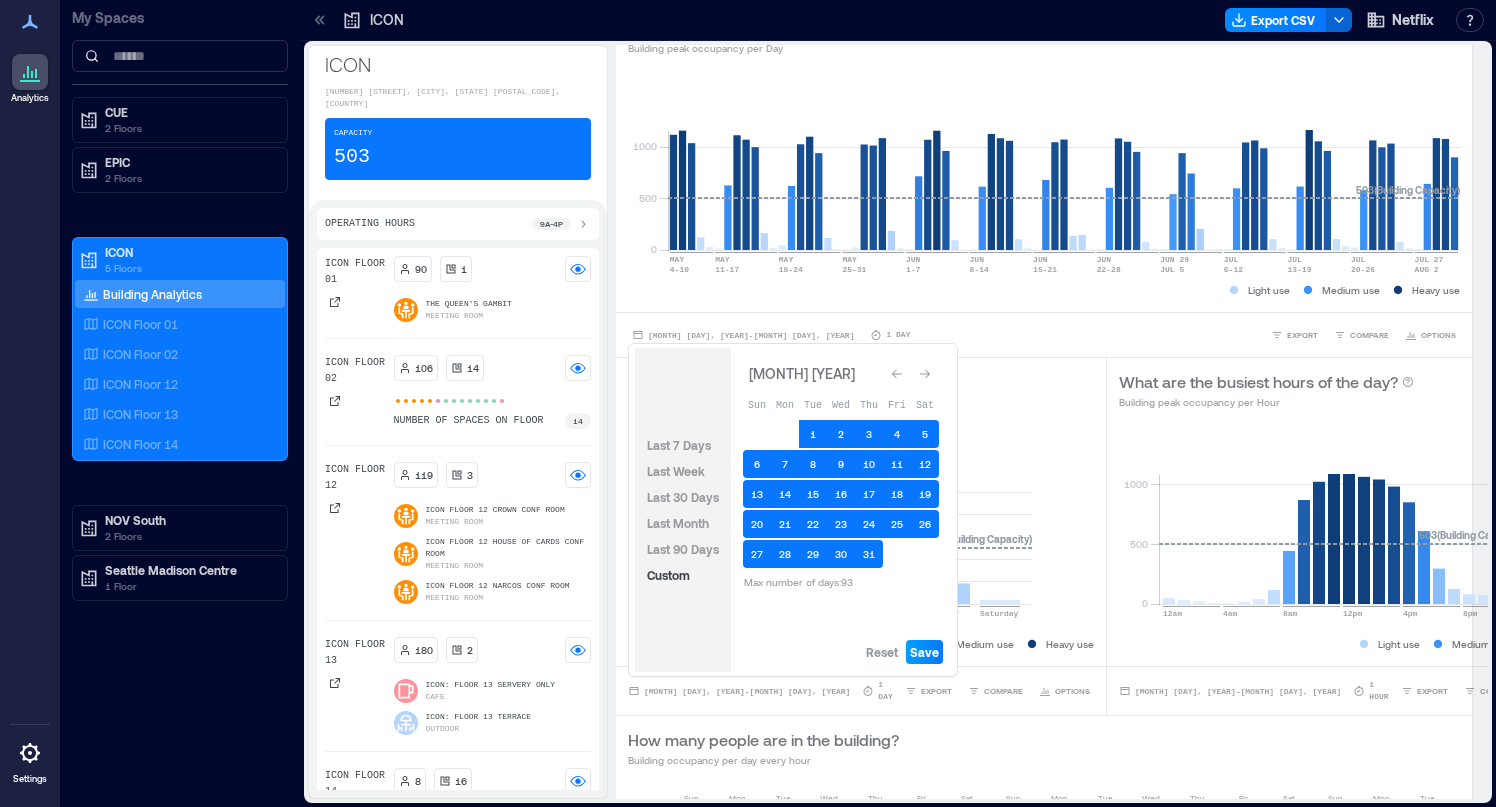 click on "Save" at bounding box center (924, 652) 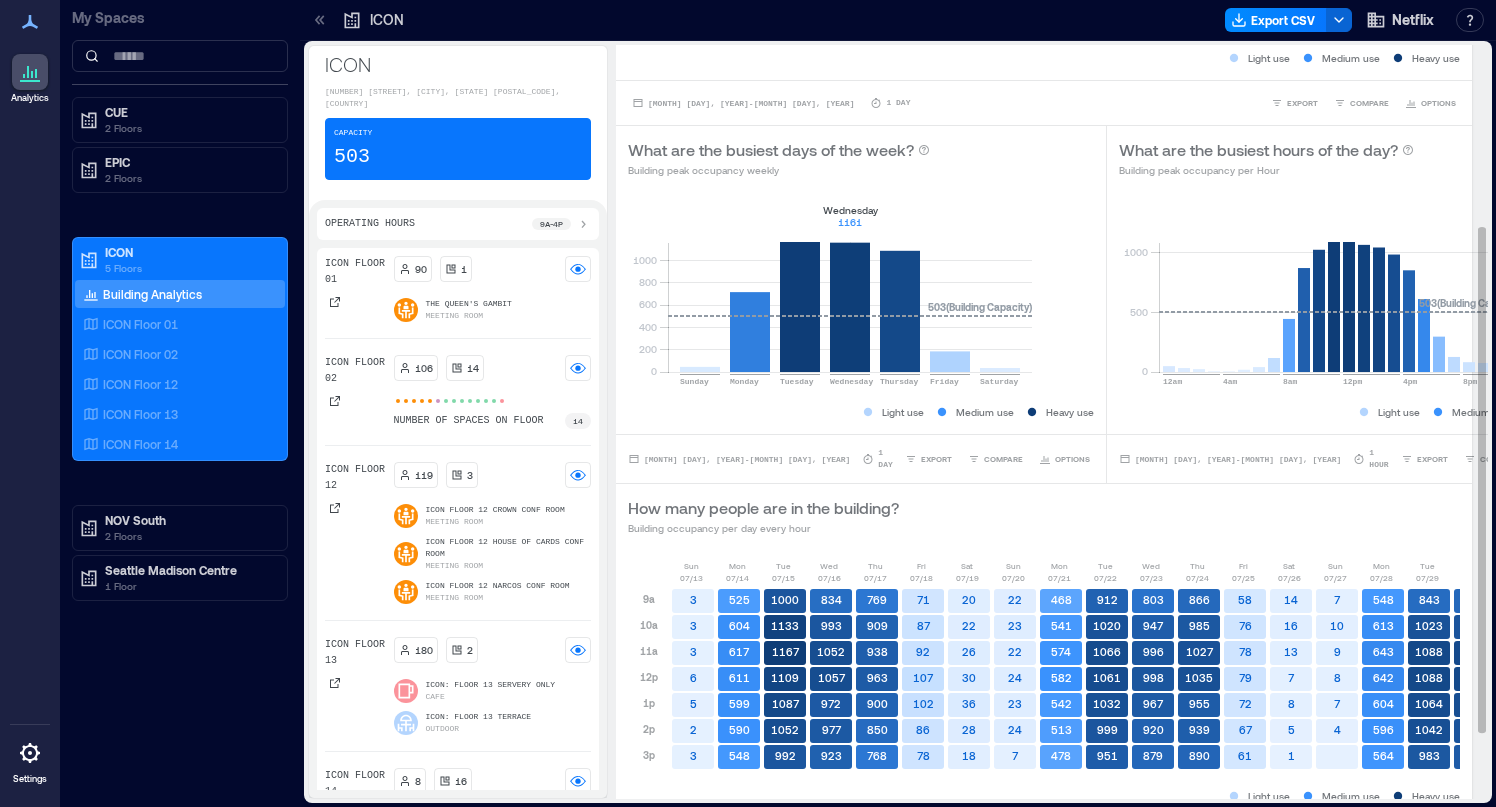 scroll, scrollTop: 369, scrollLeft: 0, axis: vertical 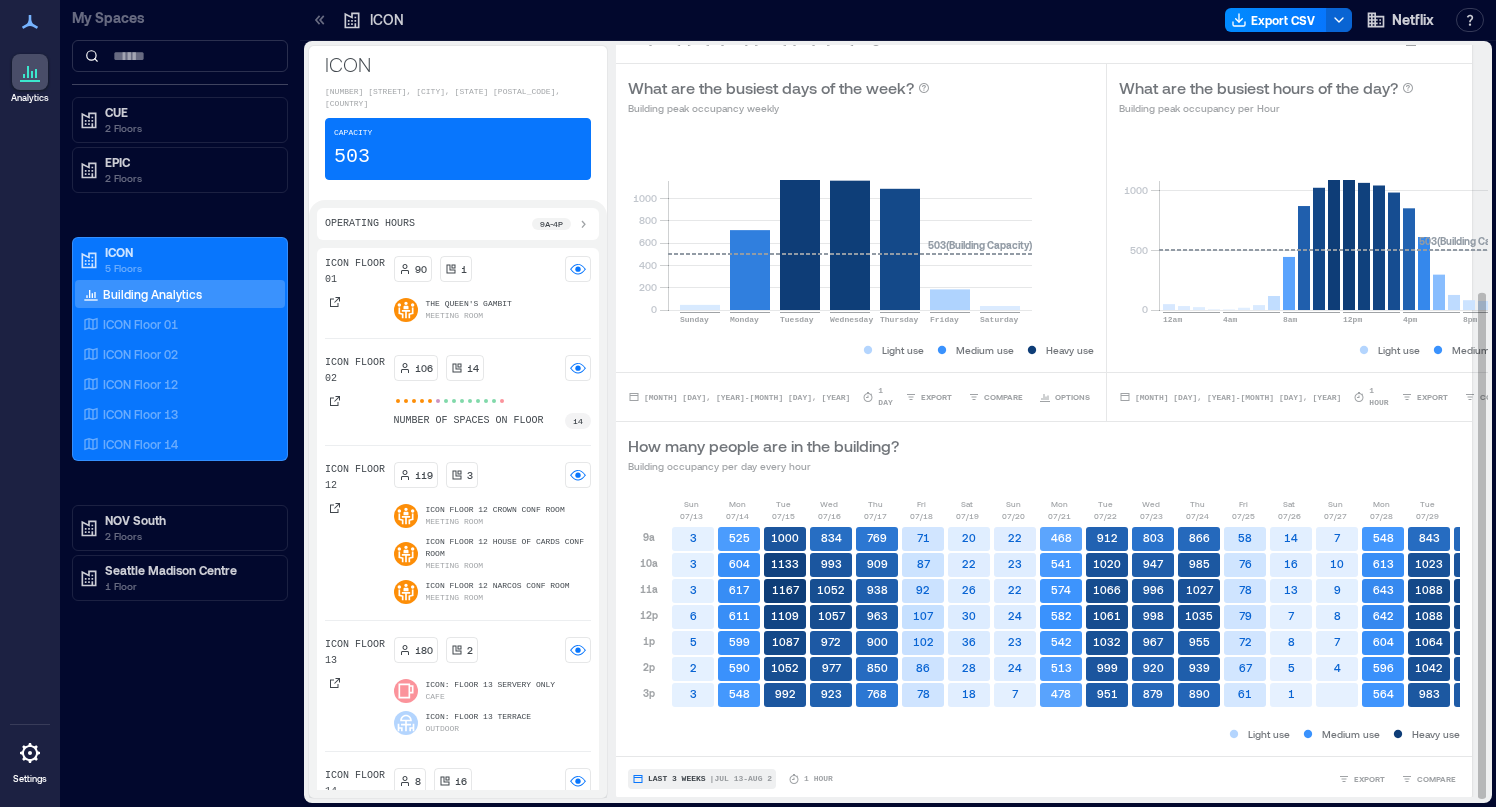 click on "Last 3 Weeks" at bounding box center (677, 779) 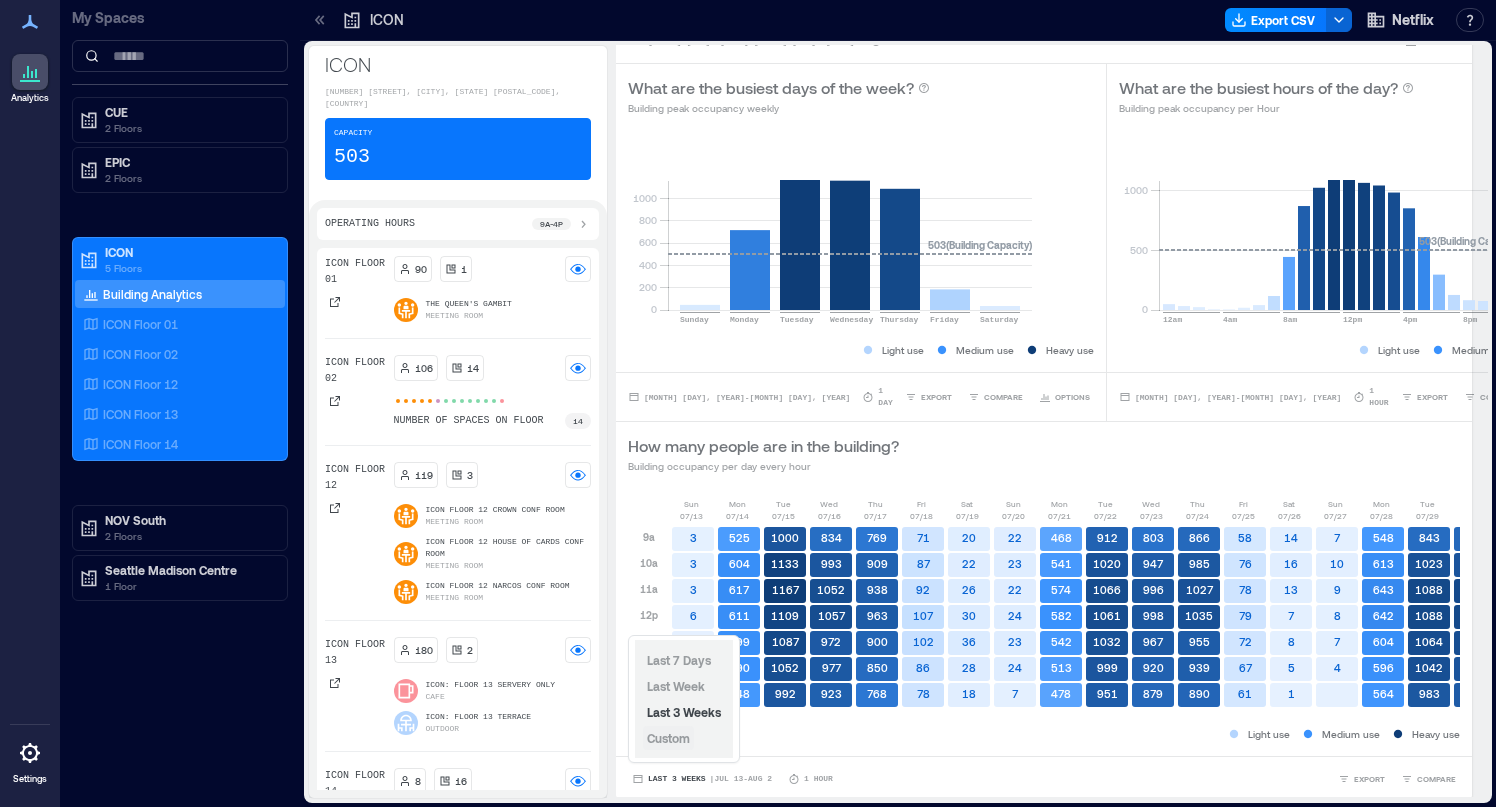 click on "Custom" at bounding box center [668, 738] 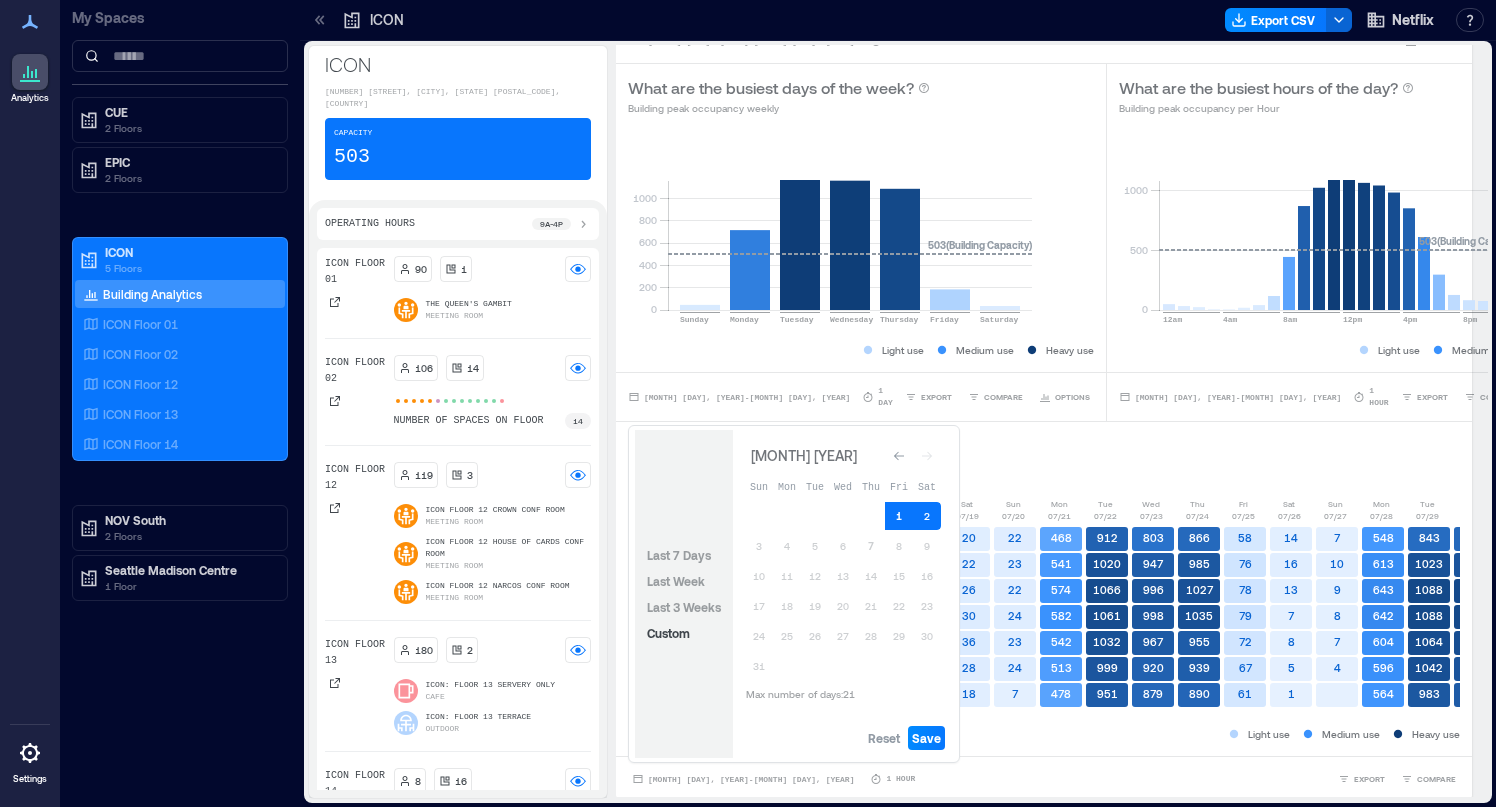 click on "1" at bounding box center (899, 516) 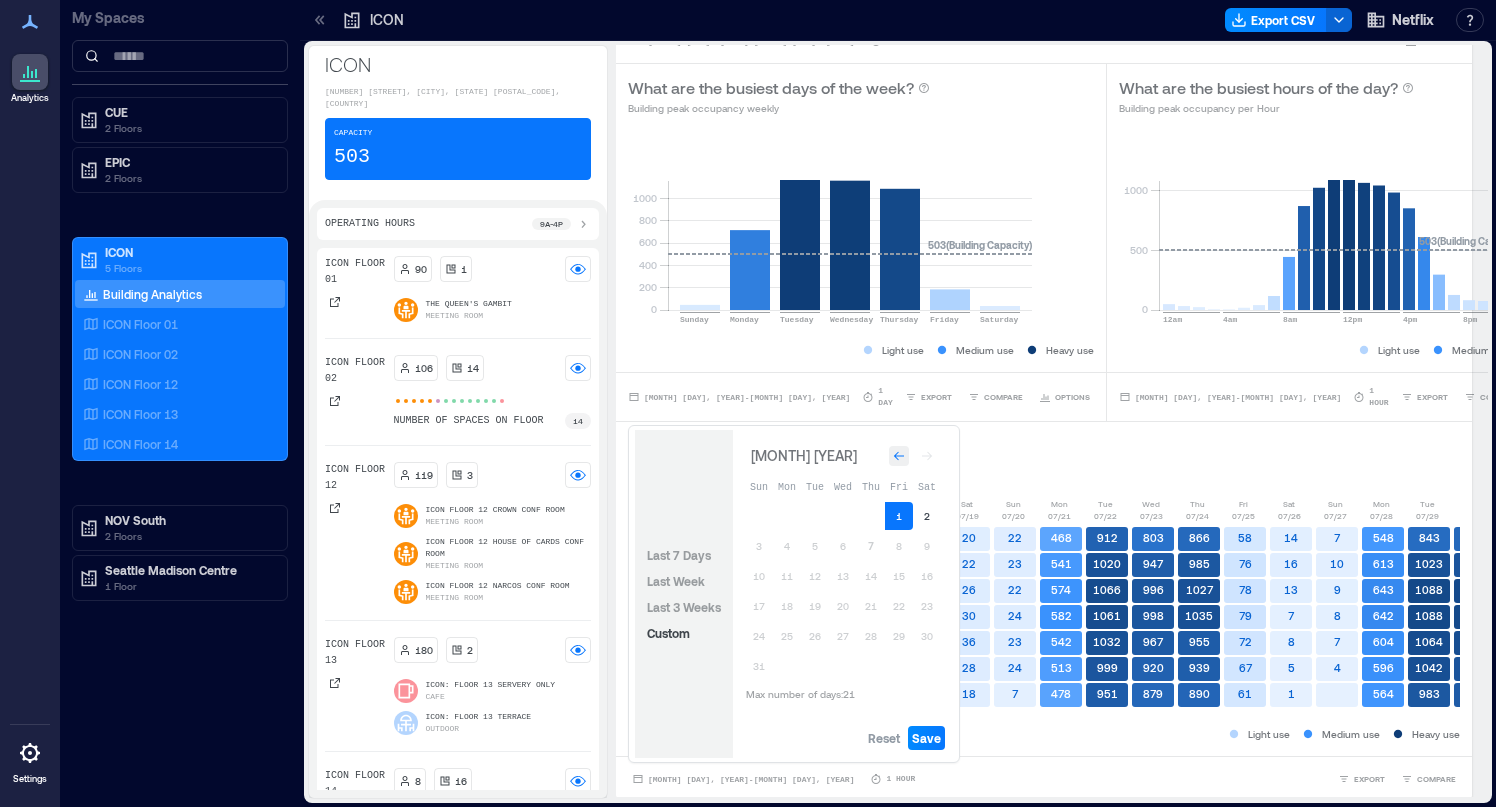 click 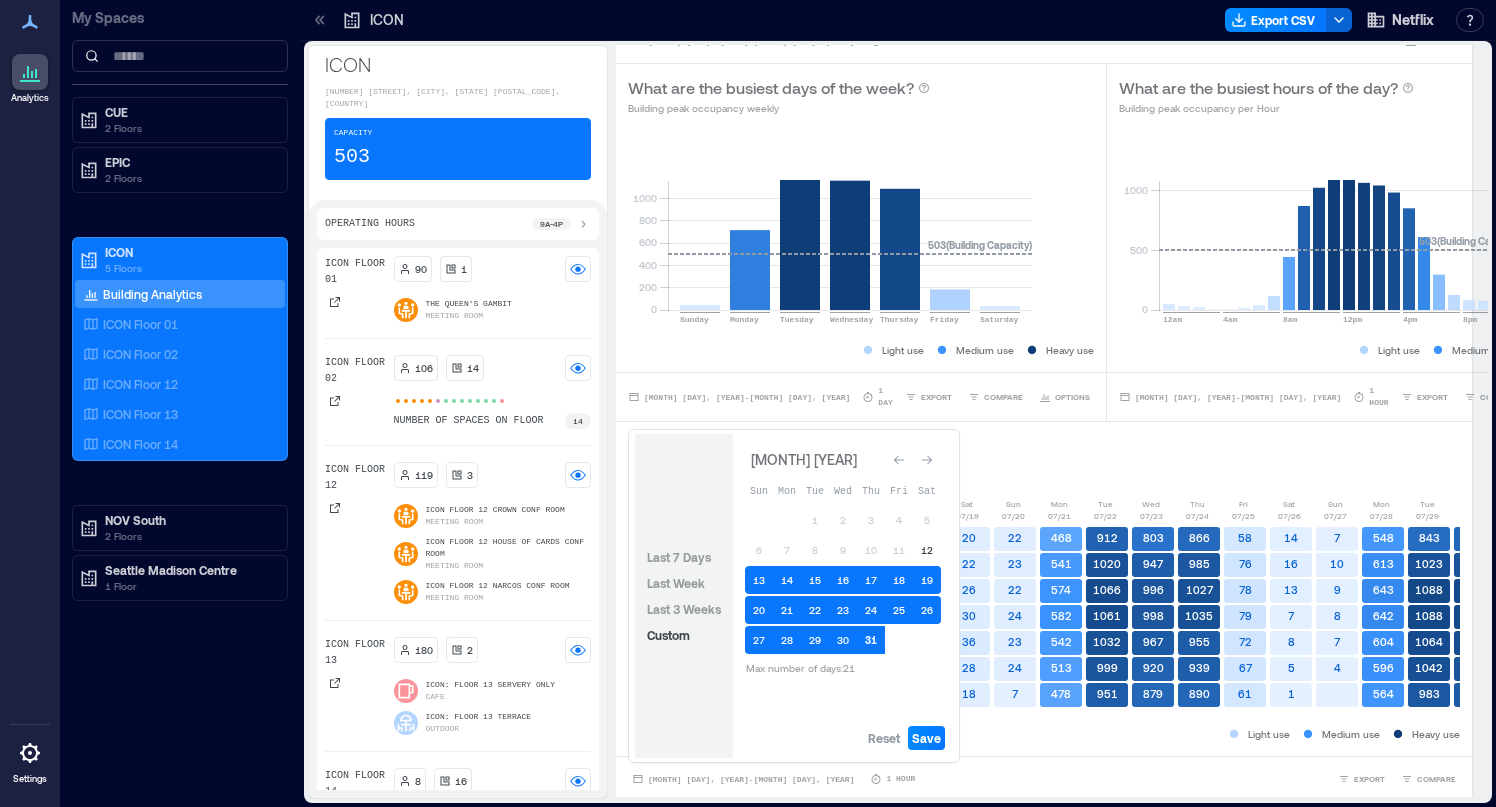 click on "31" at bounding box center [871, 640] 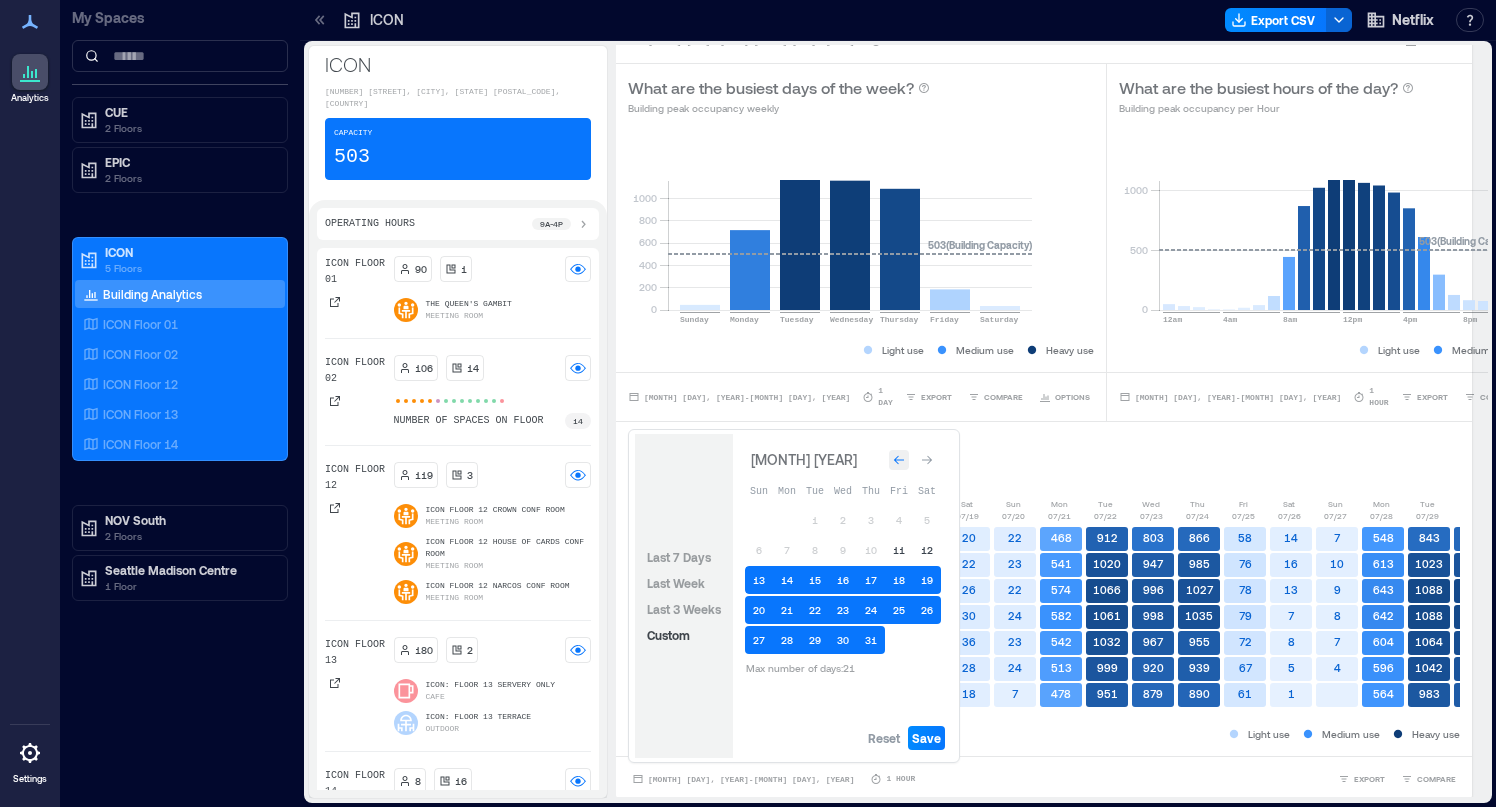 click 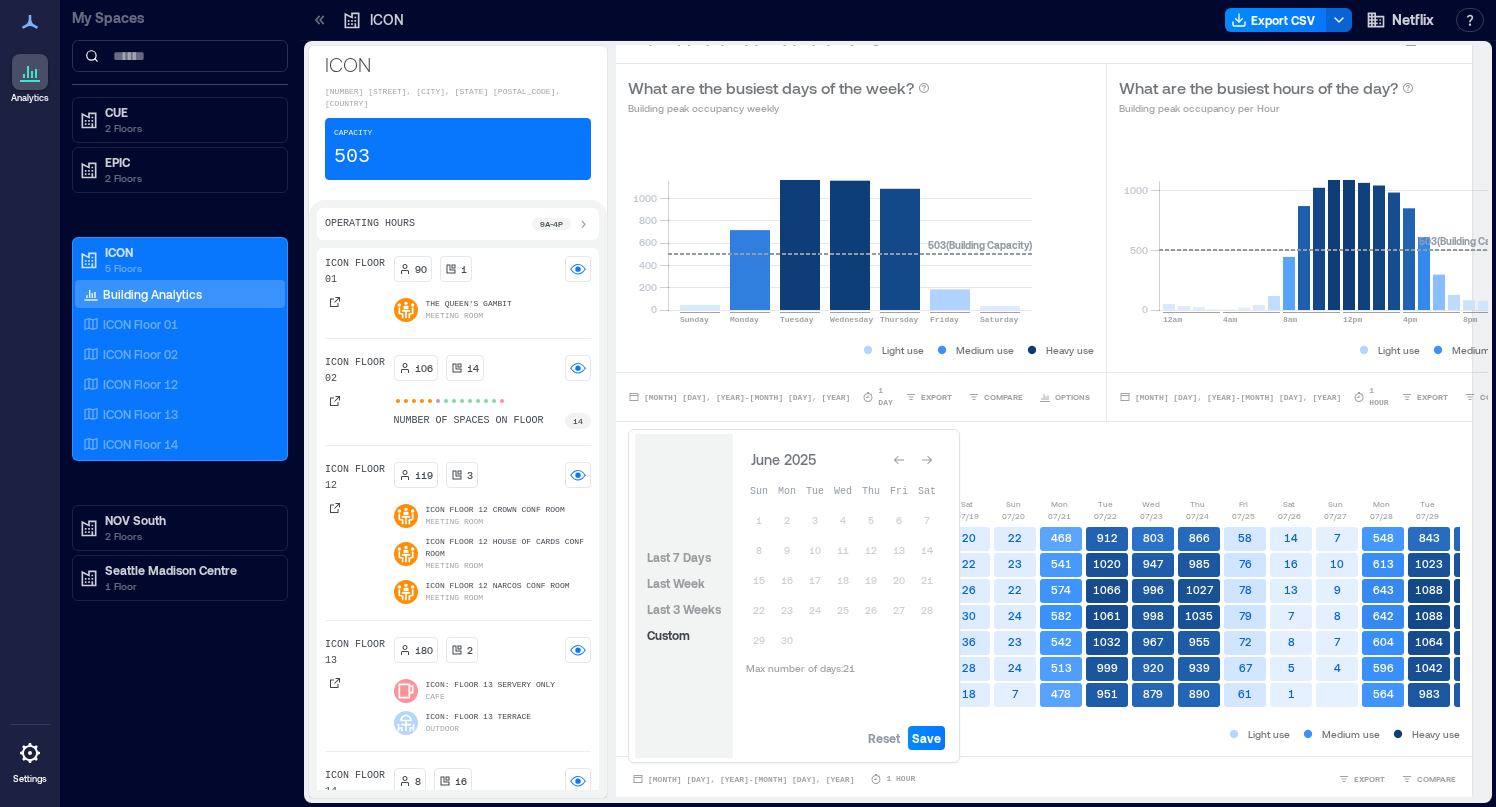 click on "[MONTH] [YEAR] Sun Mon Tue Wed Thu Fri Sat 1 2 3 4 5 6 7 8 9 10 11 12 13 14 15 16 17 18 19 20 21 22 23 24 25 26 27 28 29 30 Max number of days:  21" at bounding box center (843, 563) 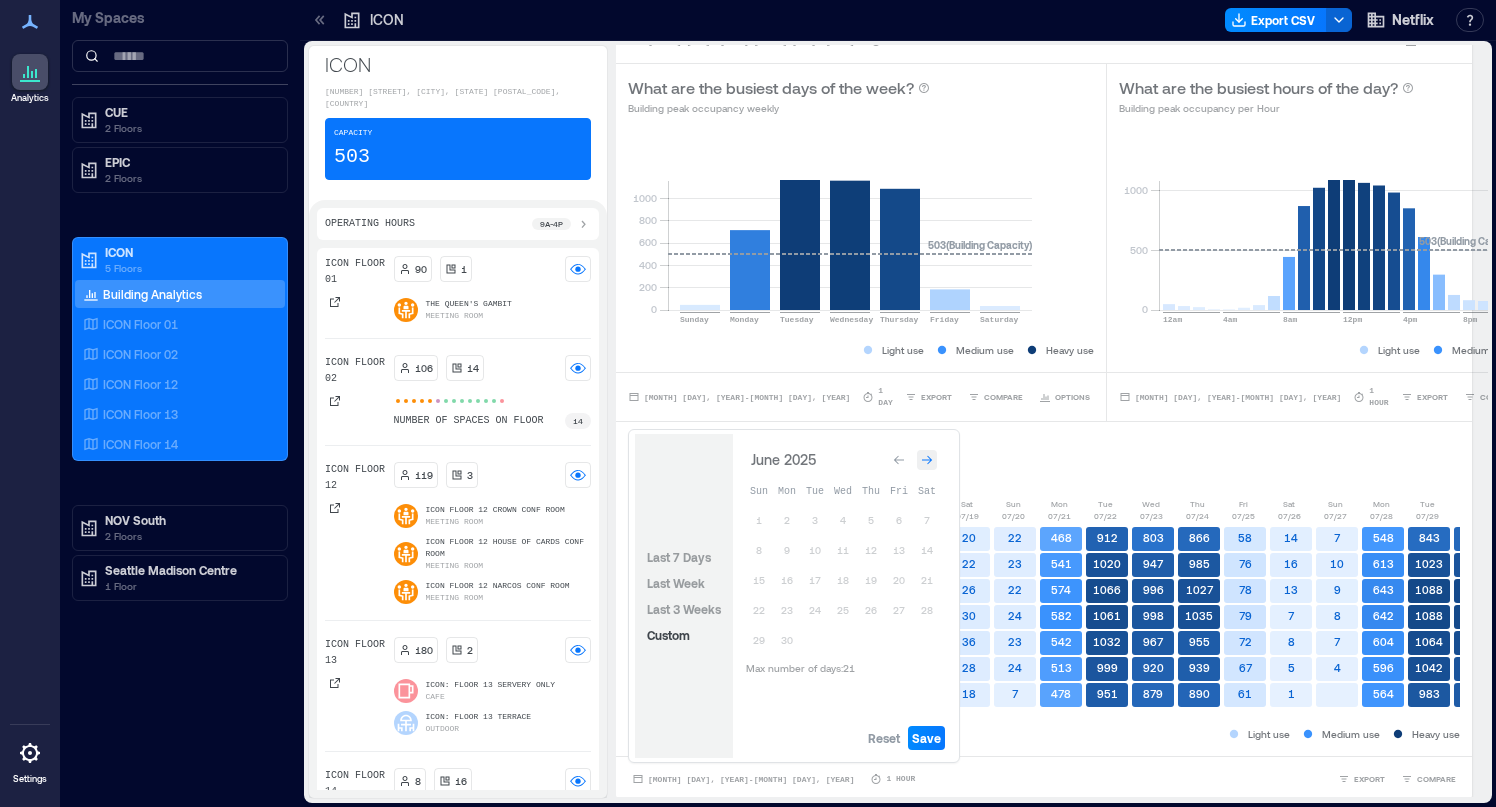 click at bounding box center [927, 460] 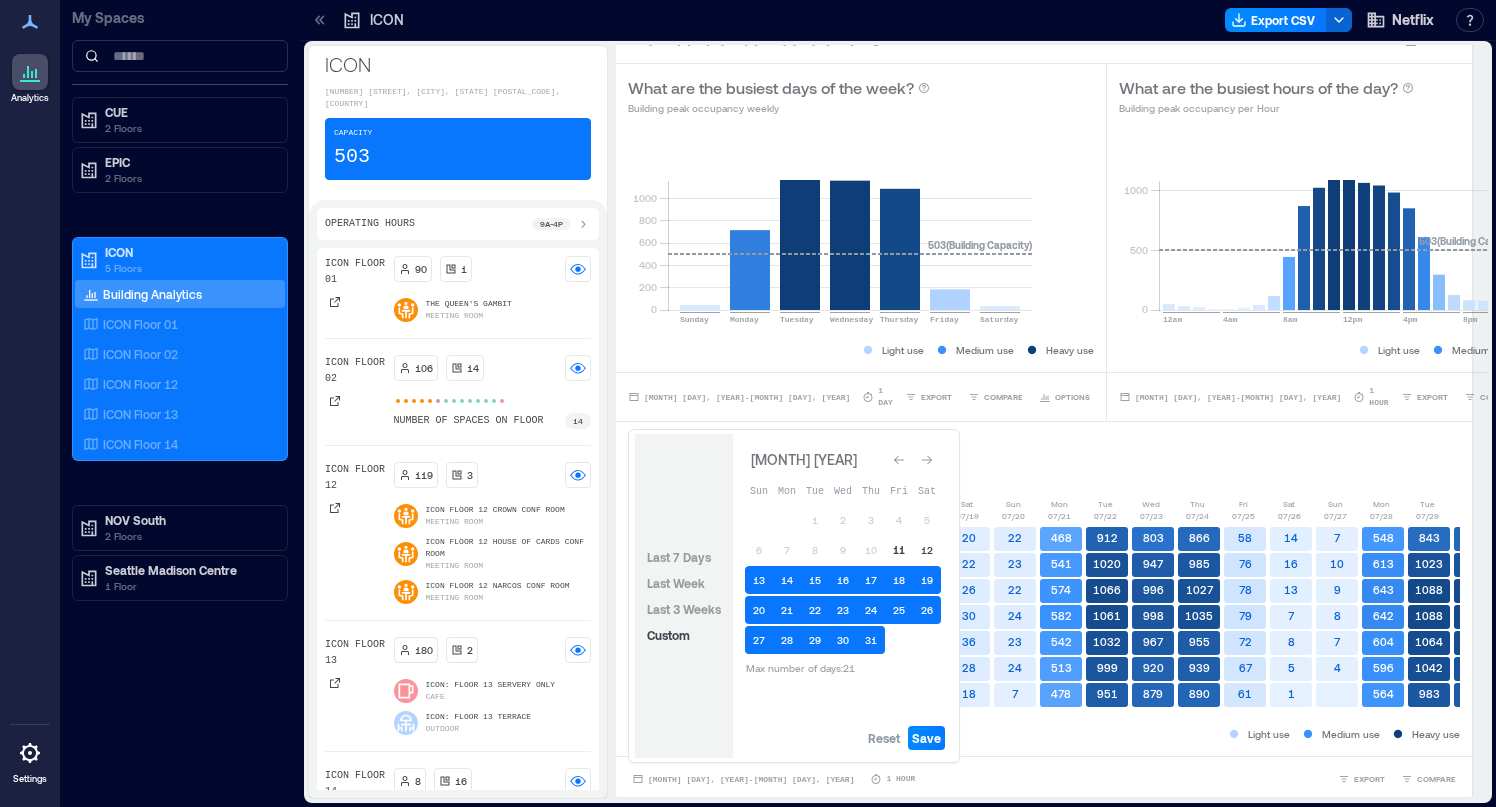 click on "11" at bounding box center (899, 550) 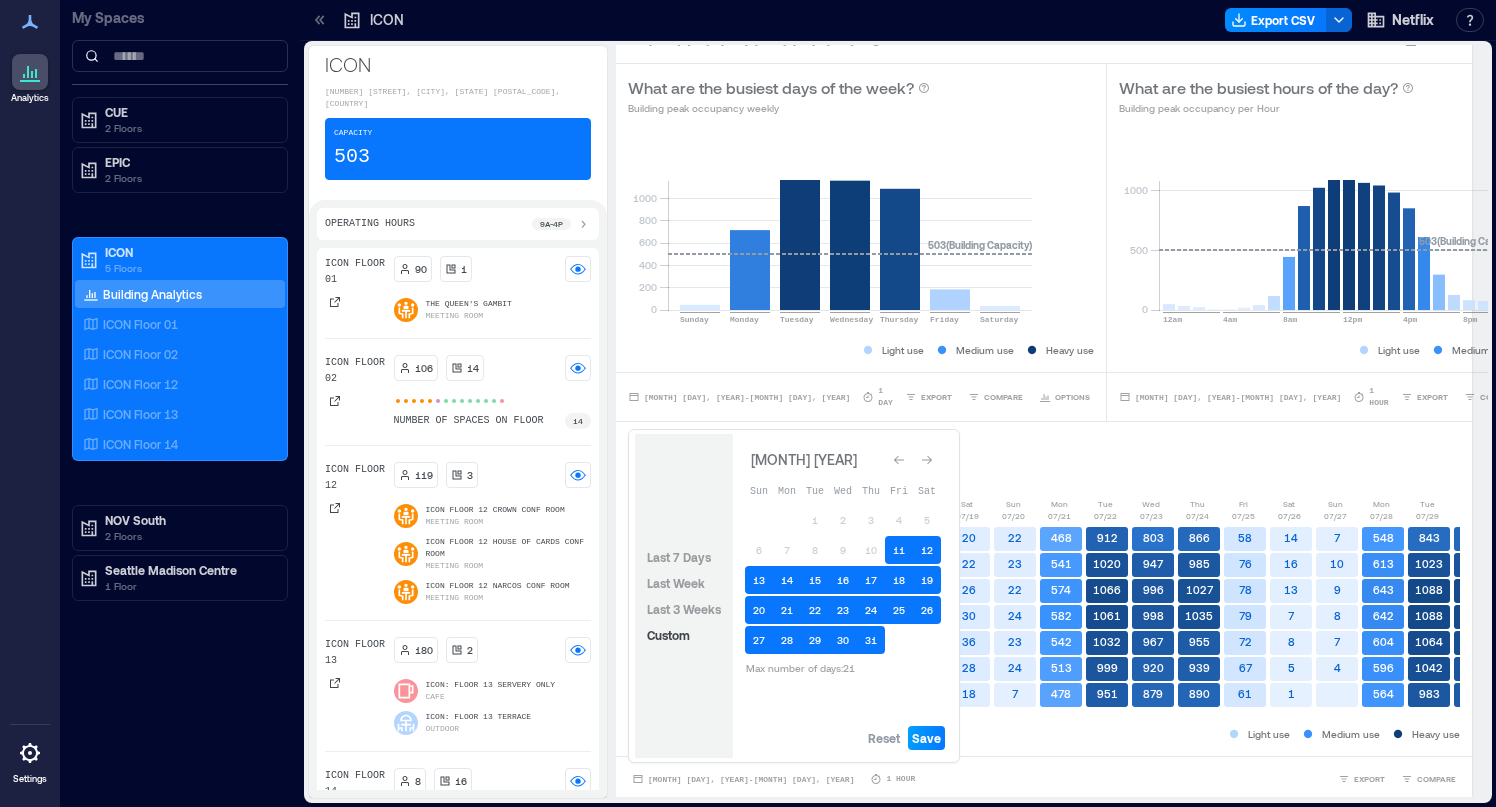 click on "Save" at bounding box center [926, 738] 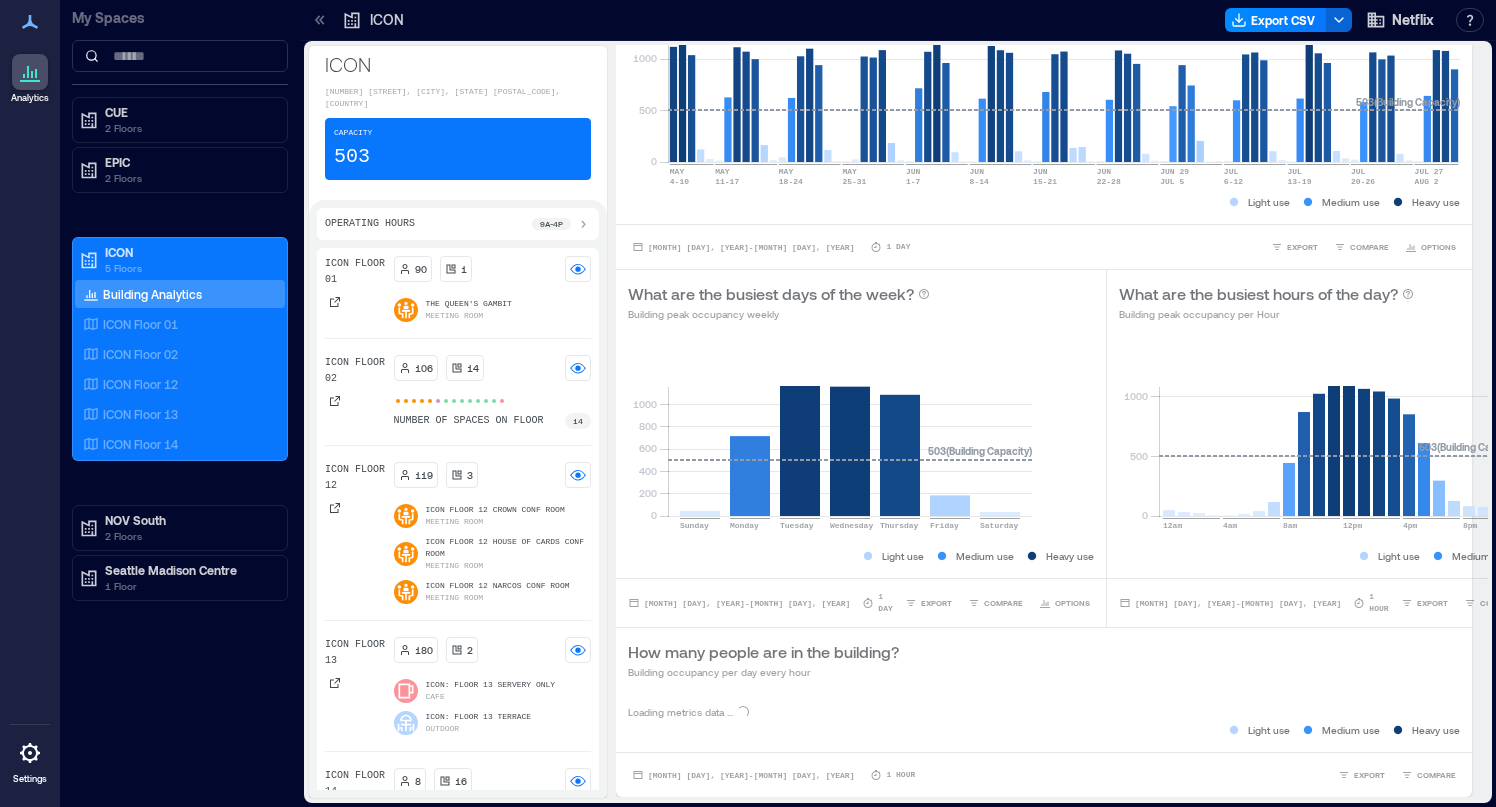 scroll, scrollTop: 159, scrollLeft: 0, axis: vertical 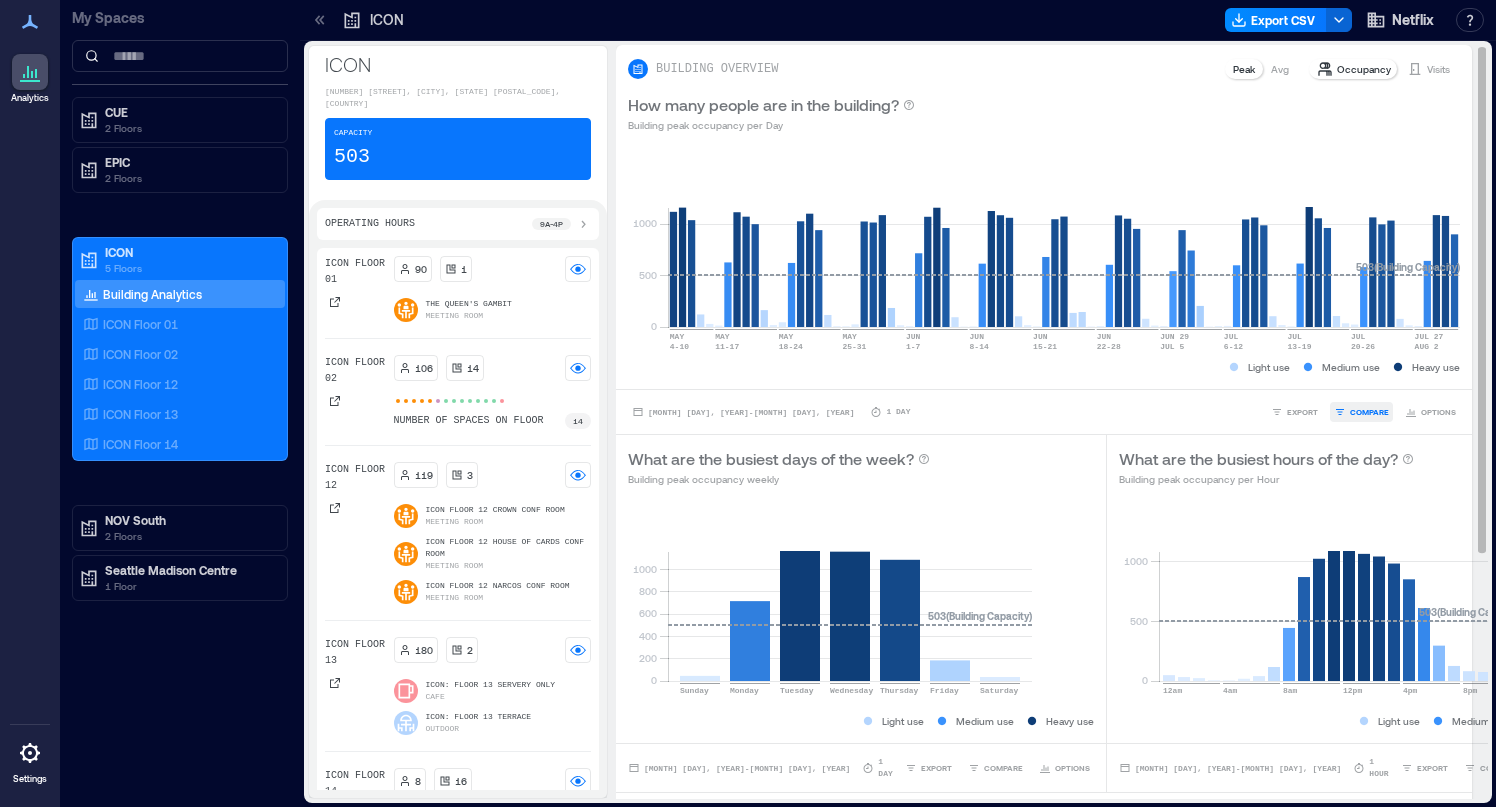 click on "COMPARE" at bounding box center [1361, 412] 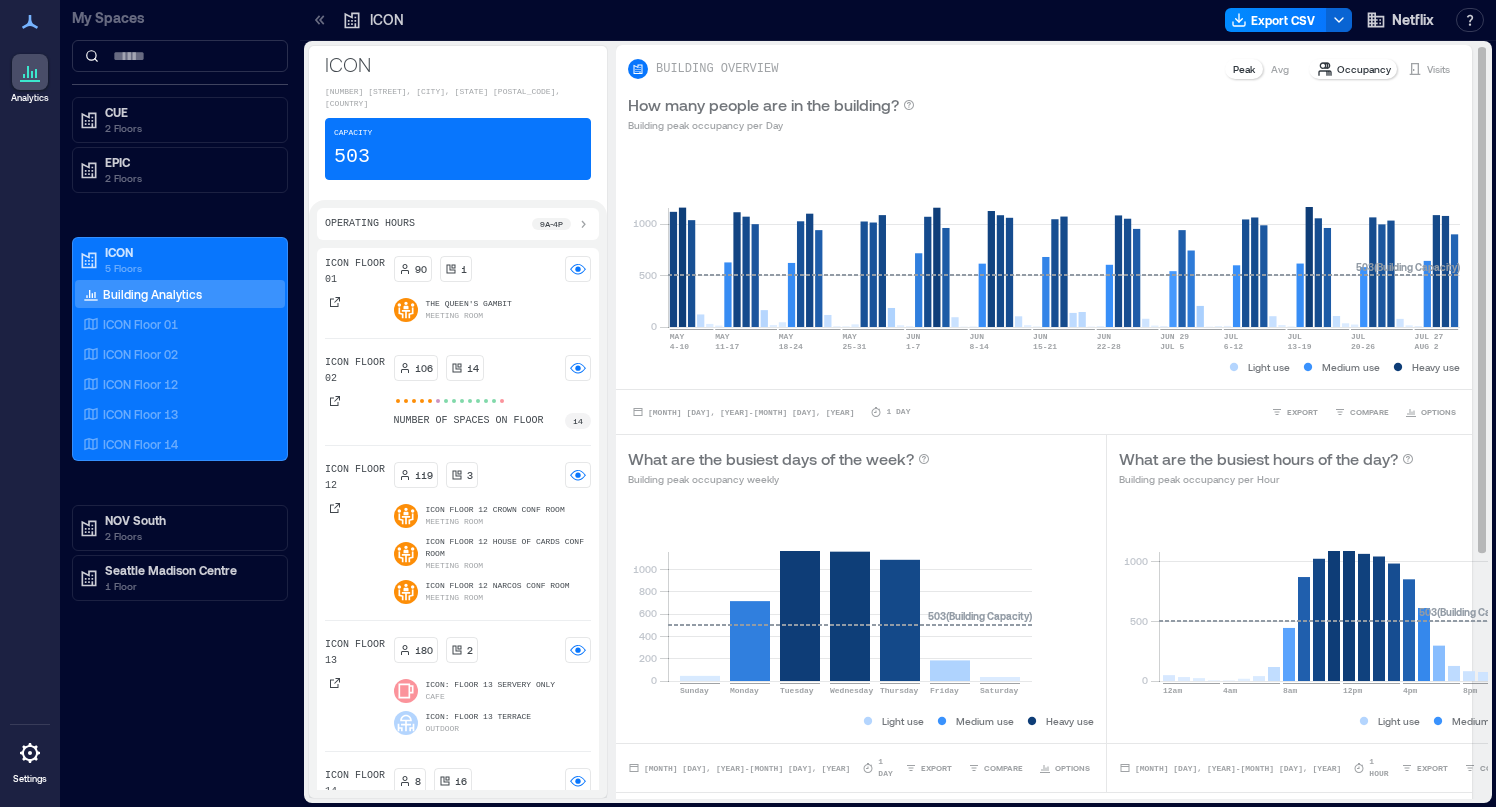 click on "Light use Medium use Heavy use" at bounding box center (1044, 367) 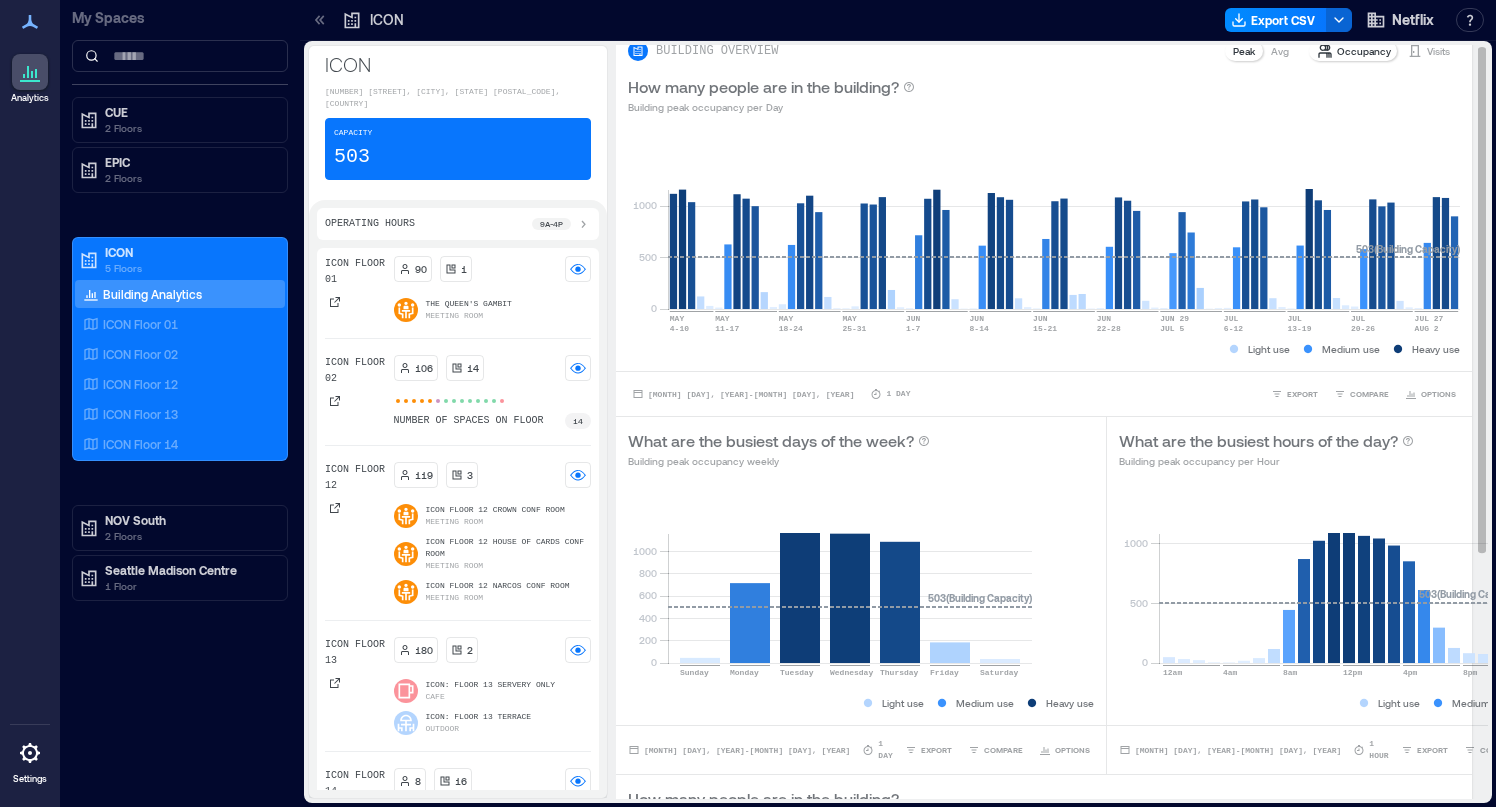 scroll, scrollTop: 0, scrollLeft: 0, axis: both 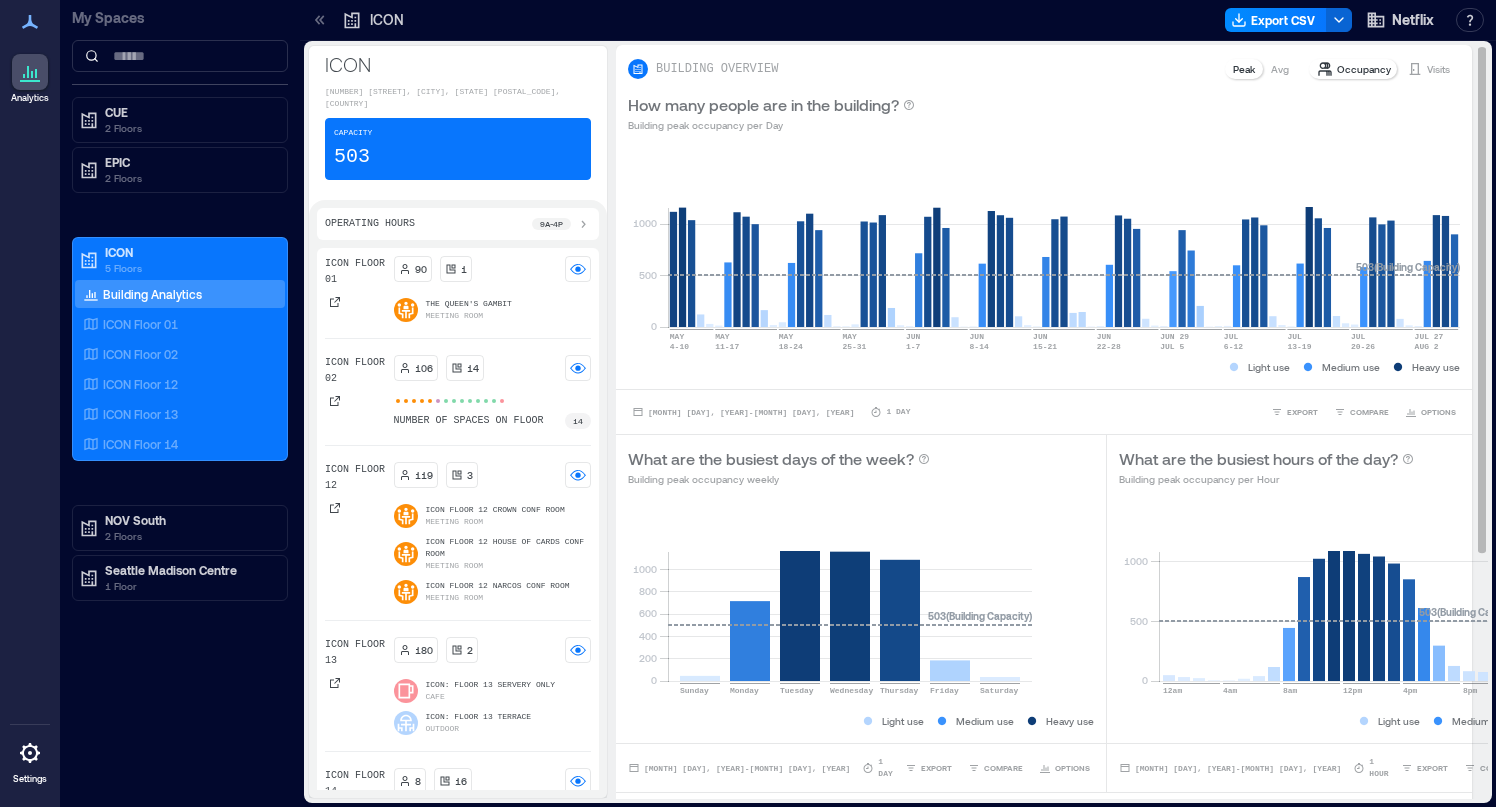 type 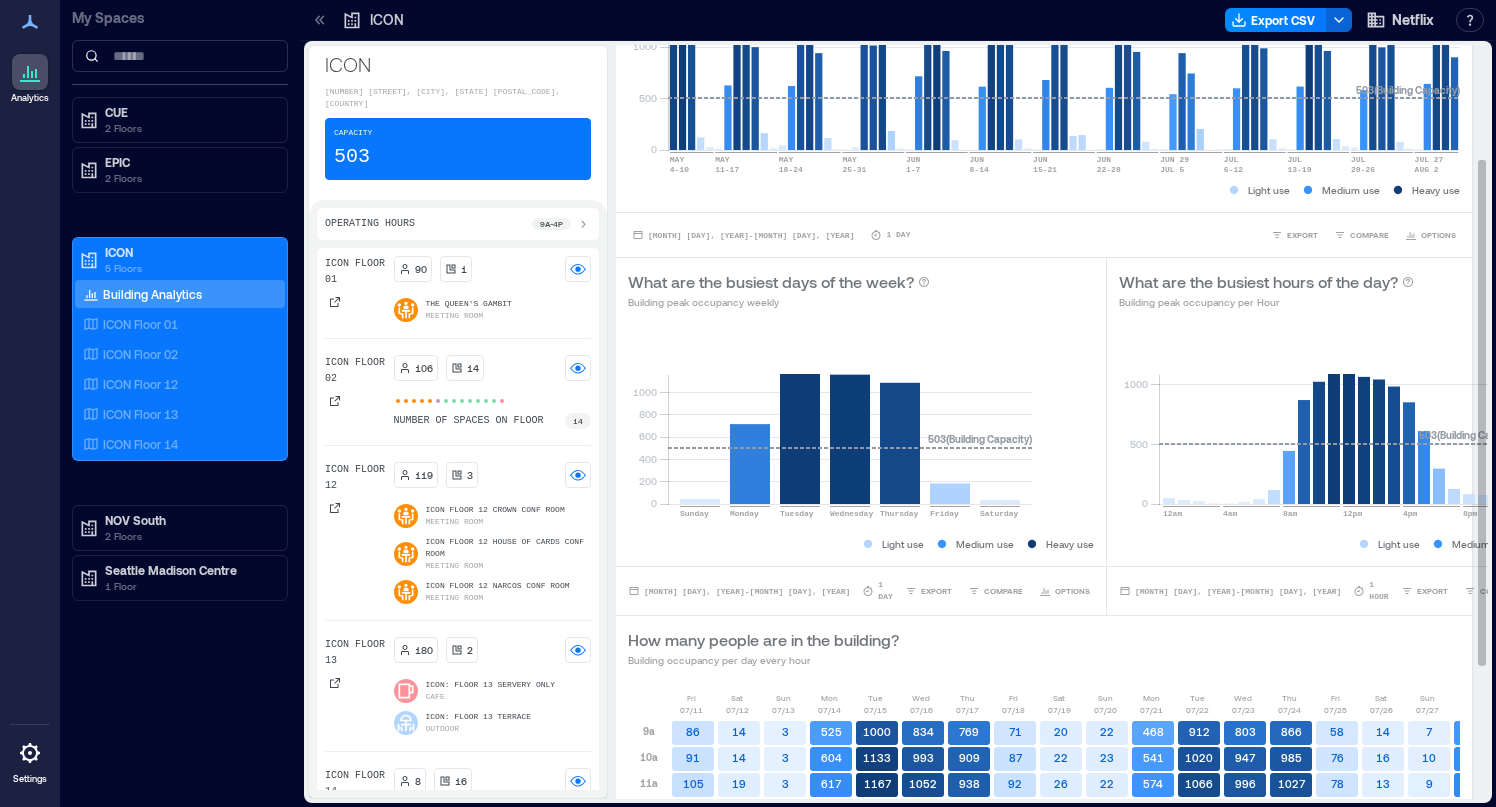 scroll, scrollTop: 168, scrollLeft: 0, axis: vertical 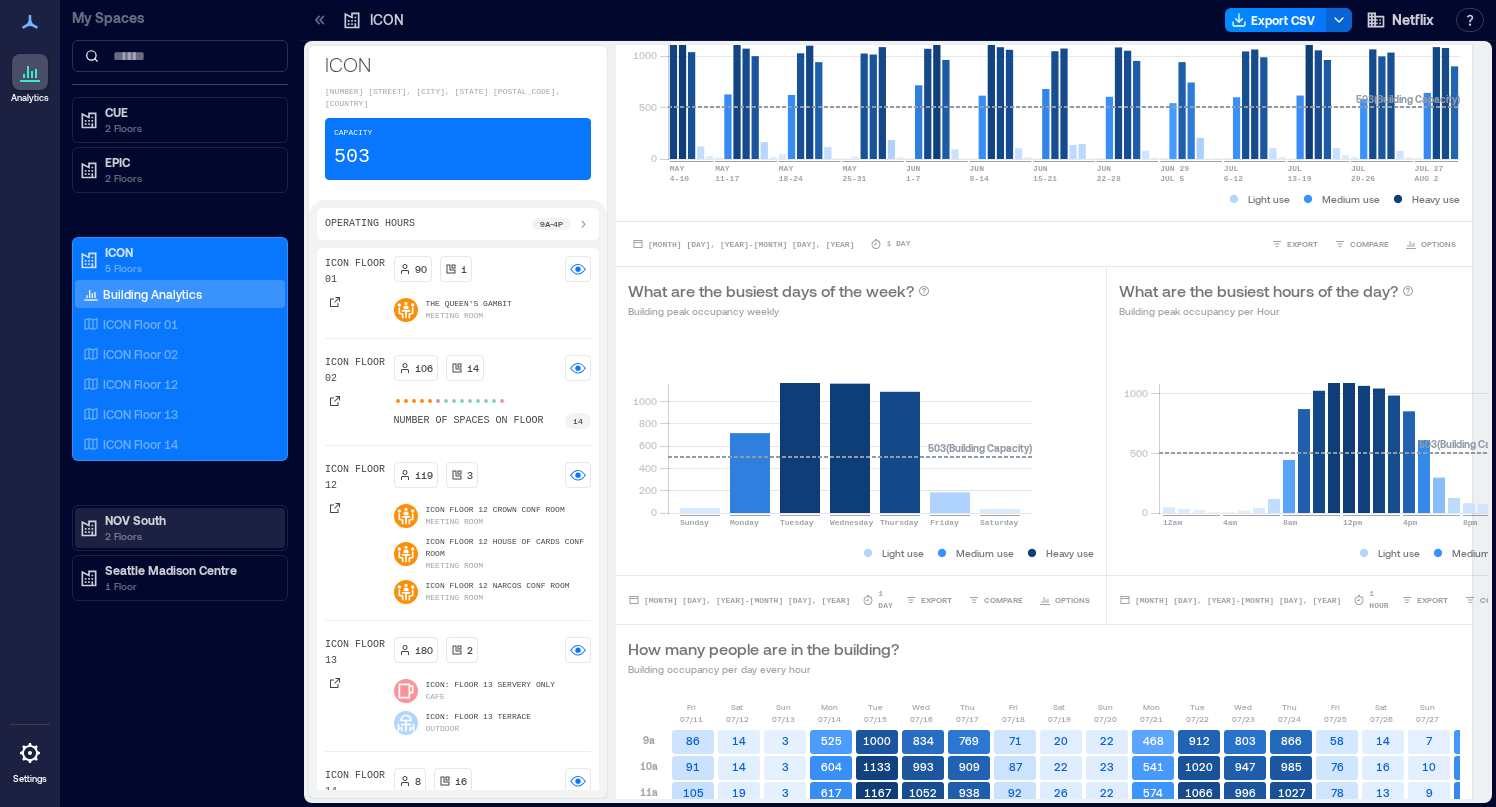 click on "NOV South 2 Floors" at bounding box center [180, 528] 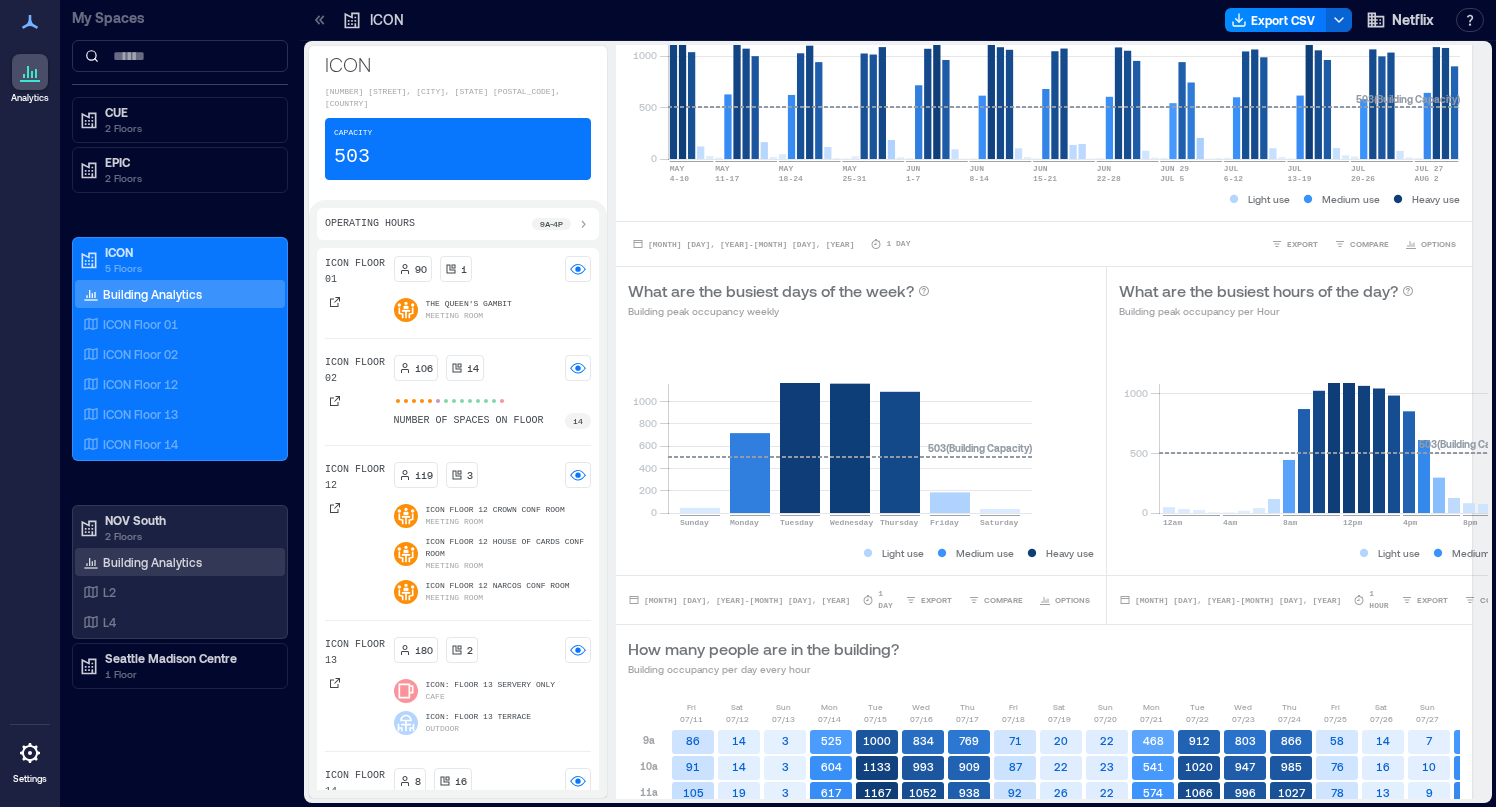 click on "Building Analytics" at bounding box center (152, 562) 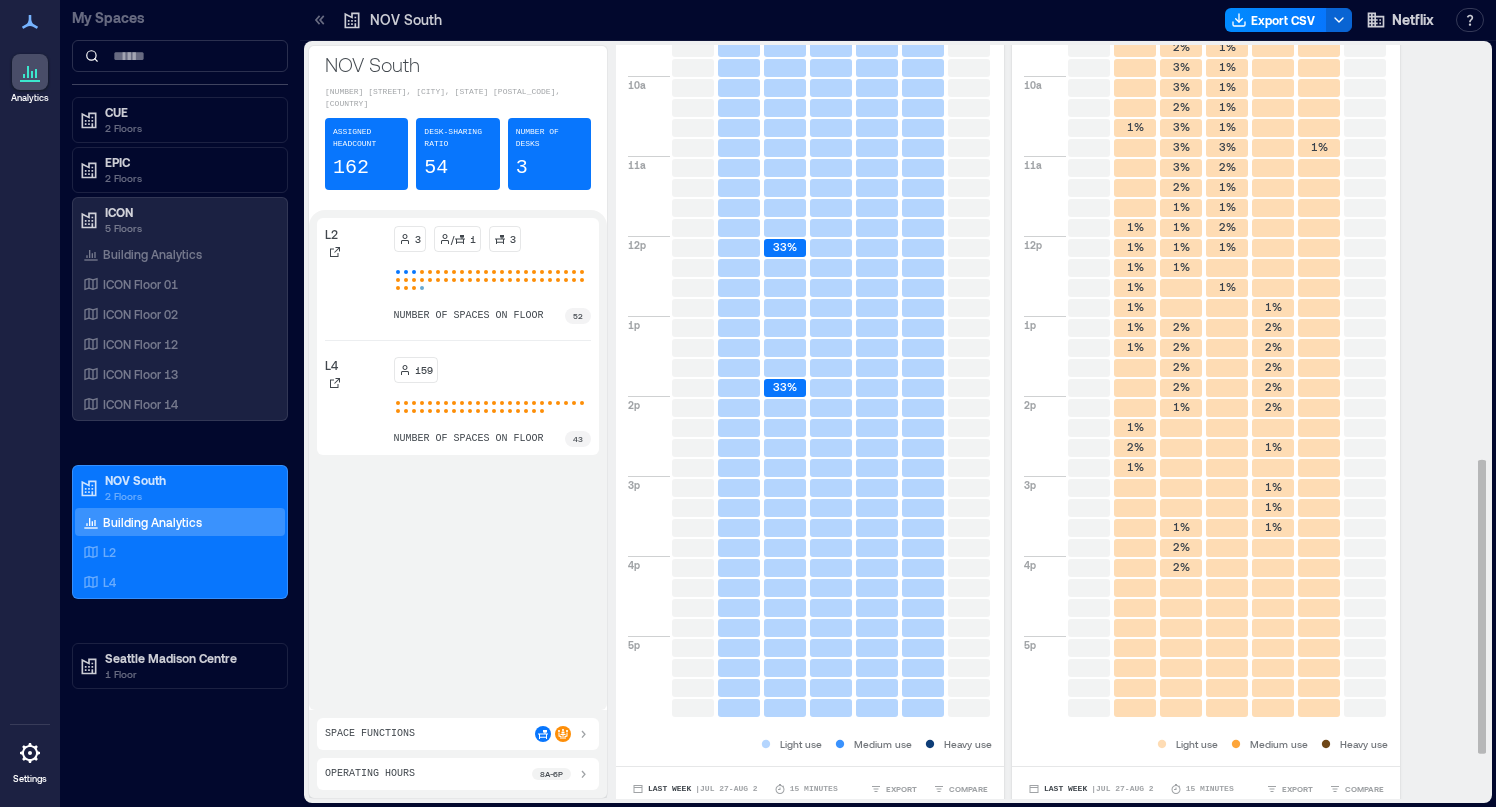 scroll, scrollTop: 1180, scrollLeft: 0, axis: vertical 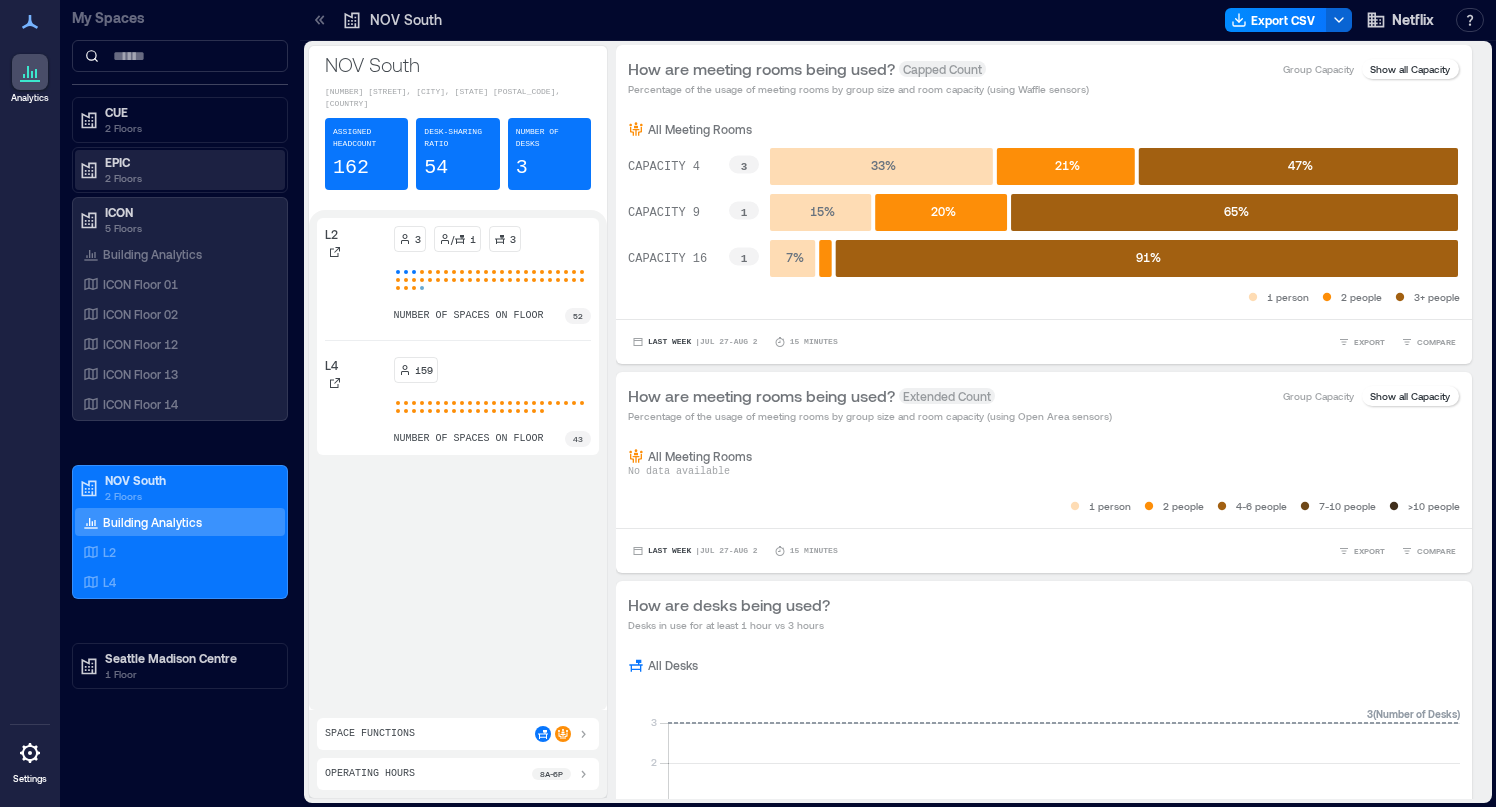click on "2 Floors" at bounding box center [189, 178] 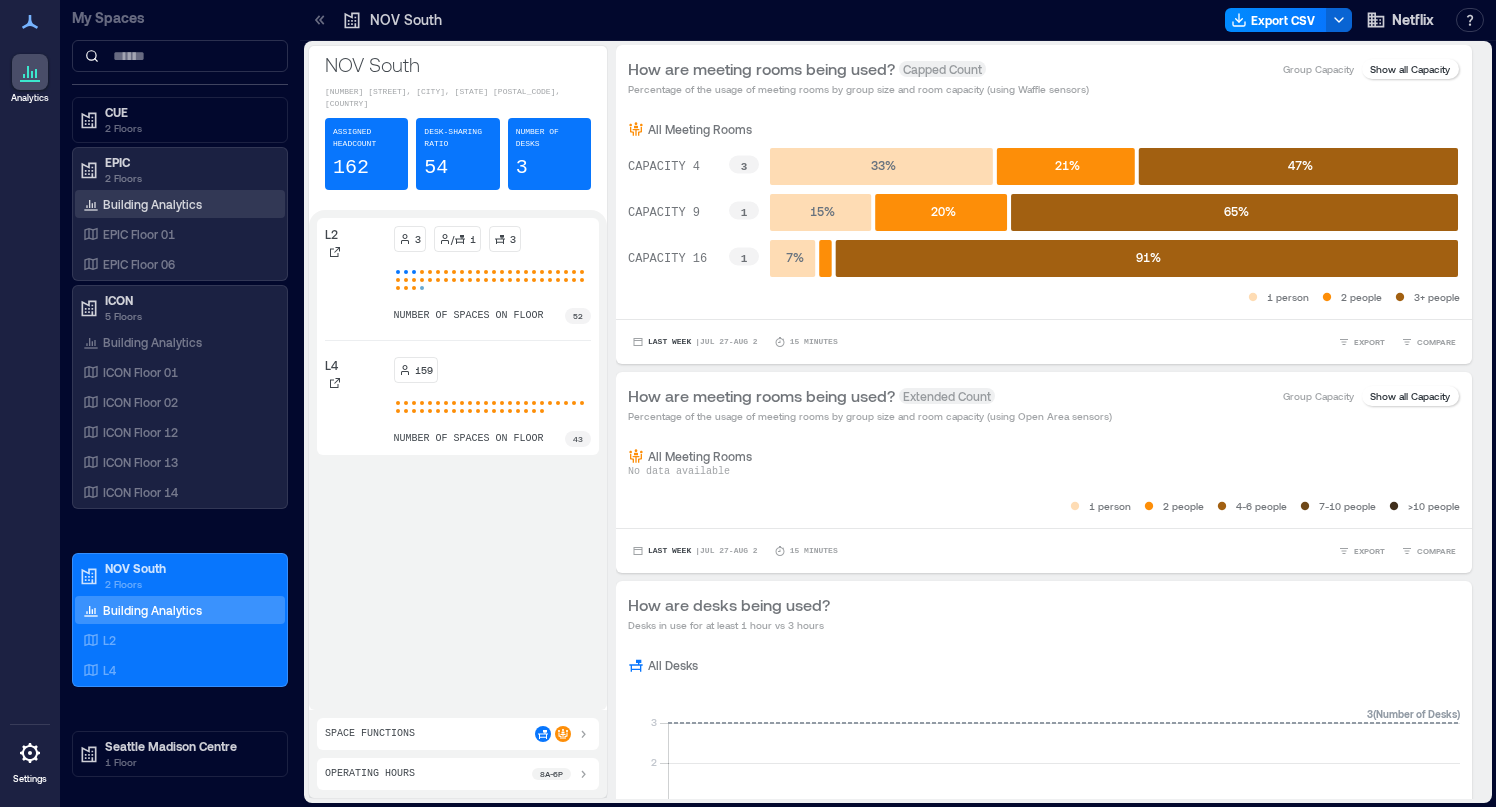 click on "Building Analytics" at bounding box center (180, 204) 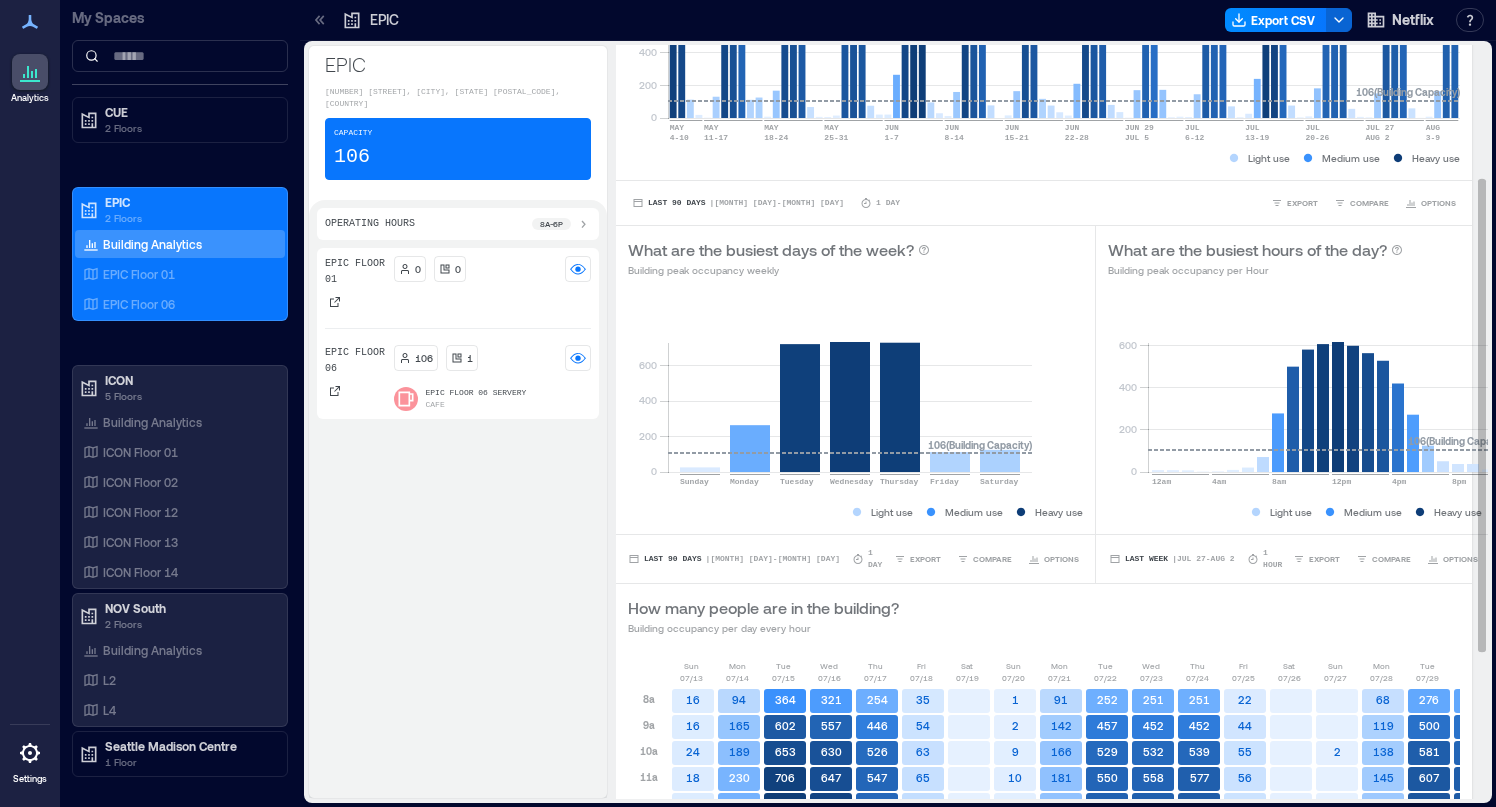 scroll, scrollTop: 210, scrollLeft: 0, axis: vertical 